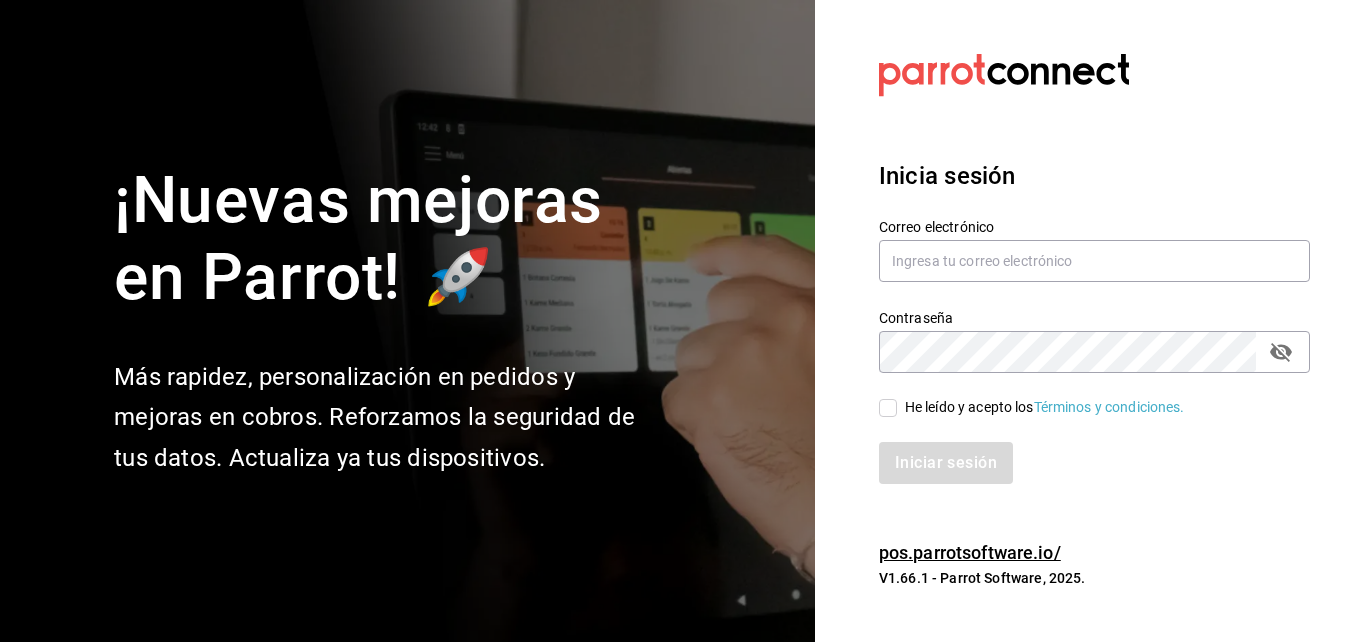 scroll, scrollTop: 0, scrollLeft: 0, axis: both 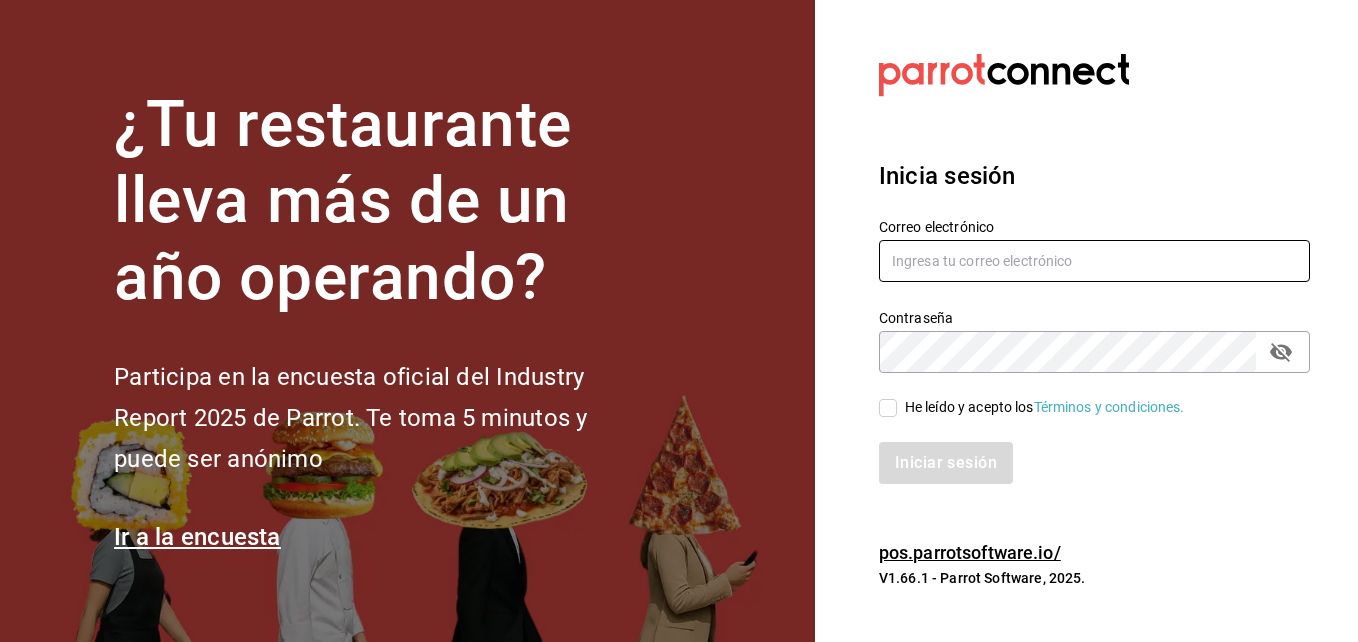 type on "lizethtorres08@hotmail.com" 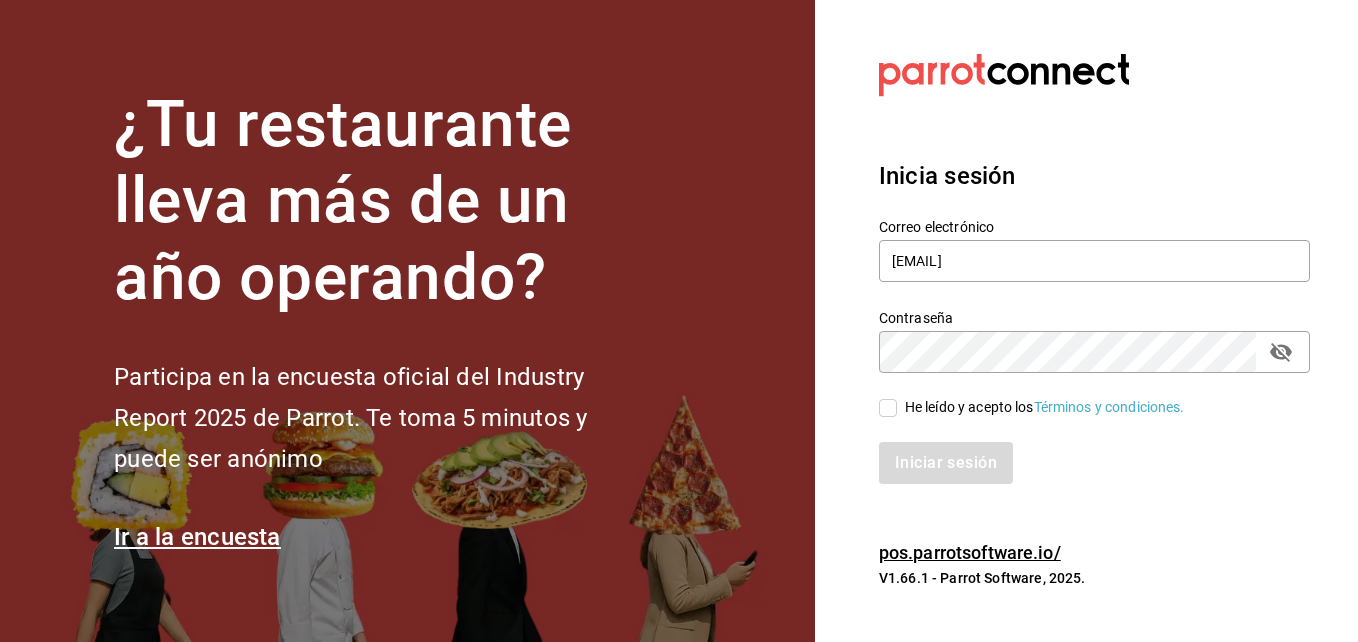 click on "He leído y acepto los  Términos y condiciones." at bounding box center (888, 408) 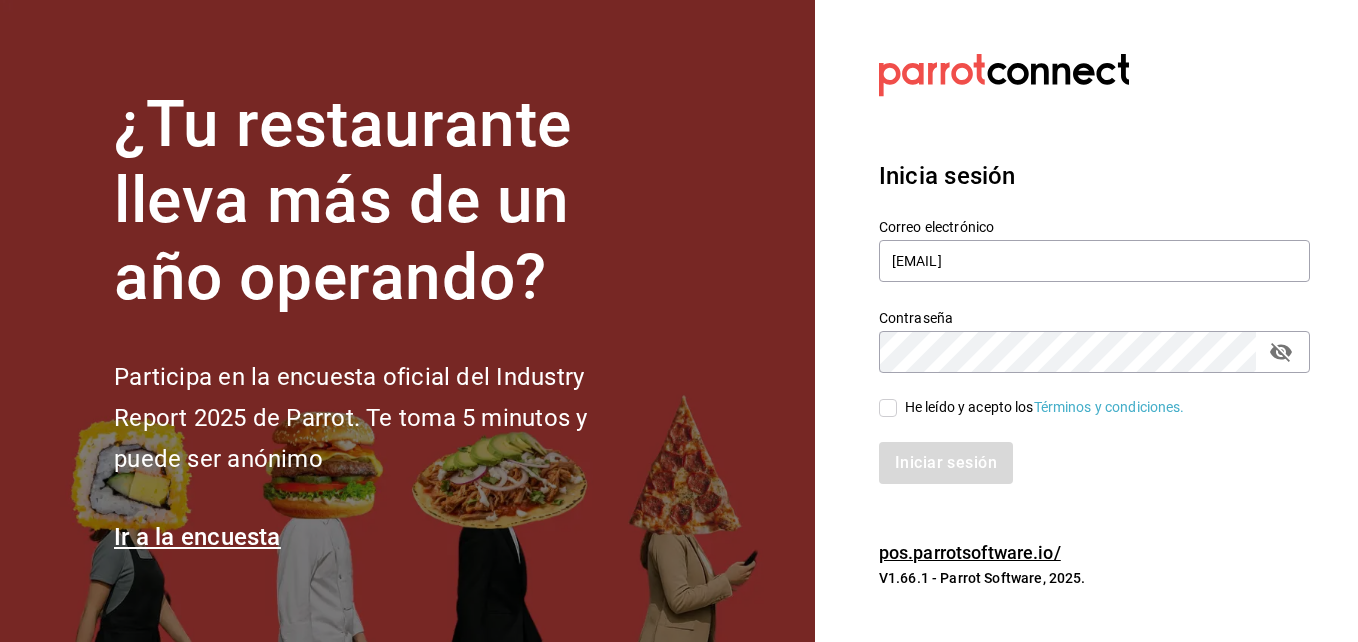 checkbox on "true" 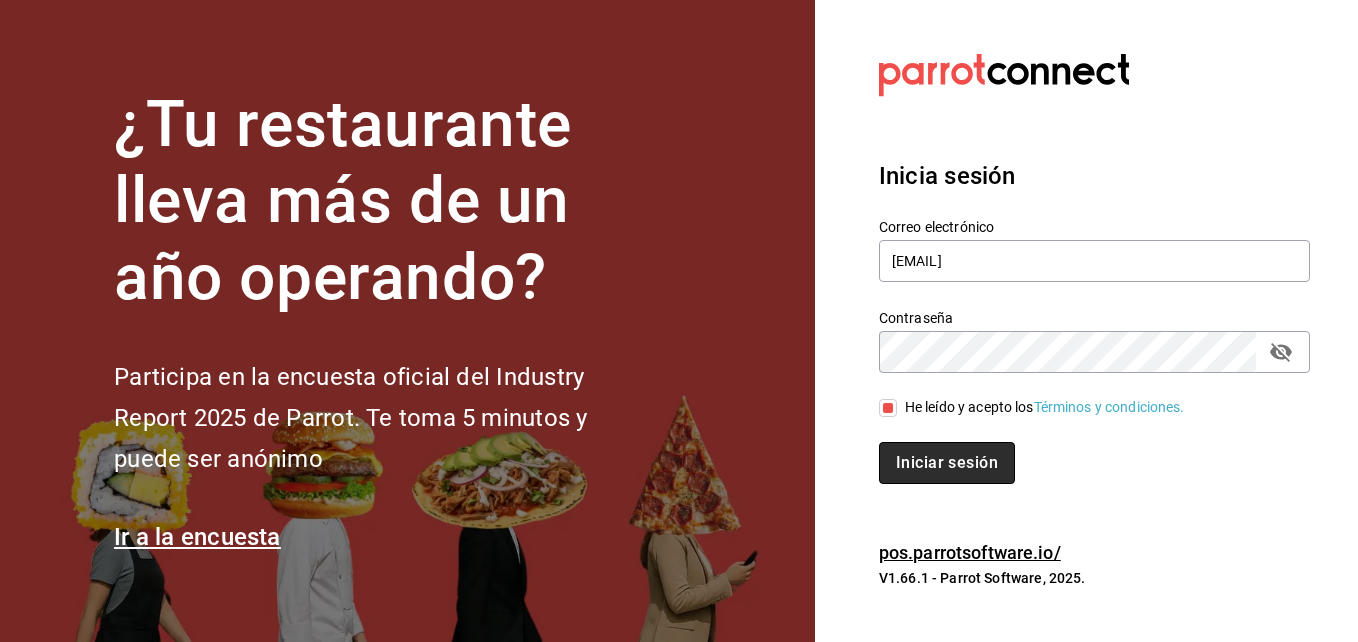 click on "Iniciar sesión" at bounding box center (947, 463) 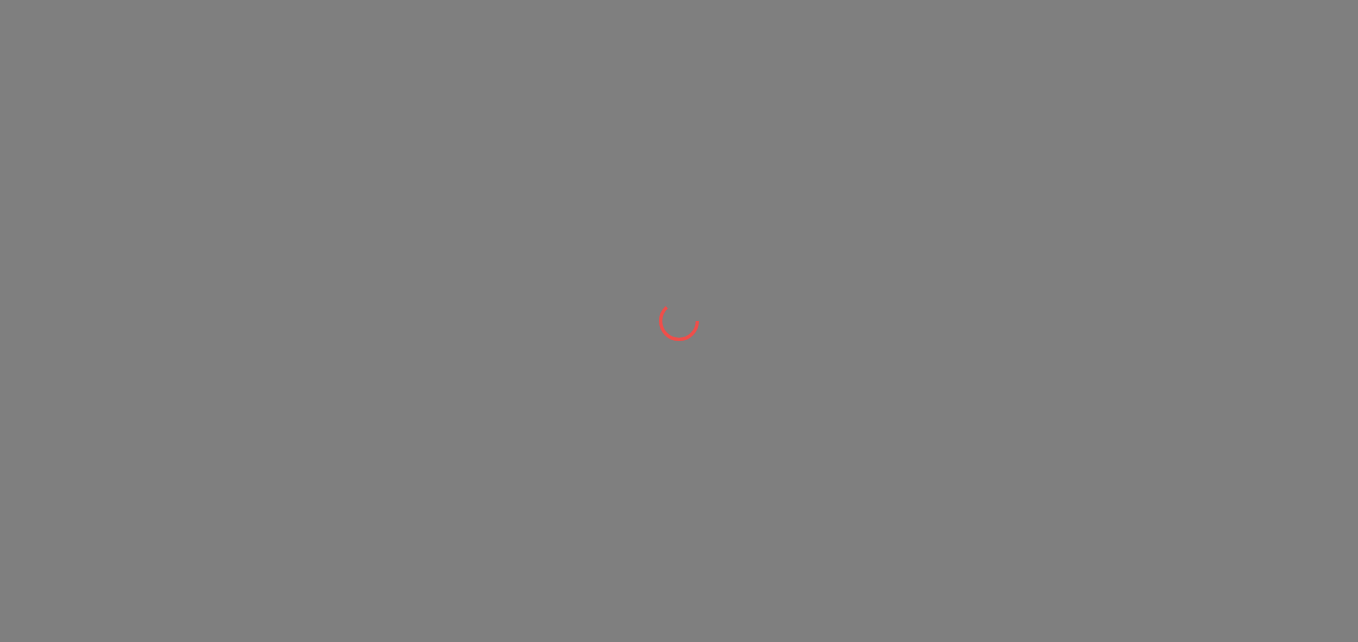 scroll, scrollTop: 0, scrollLeft: 0, axis: both 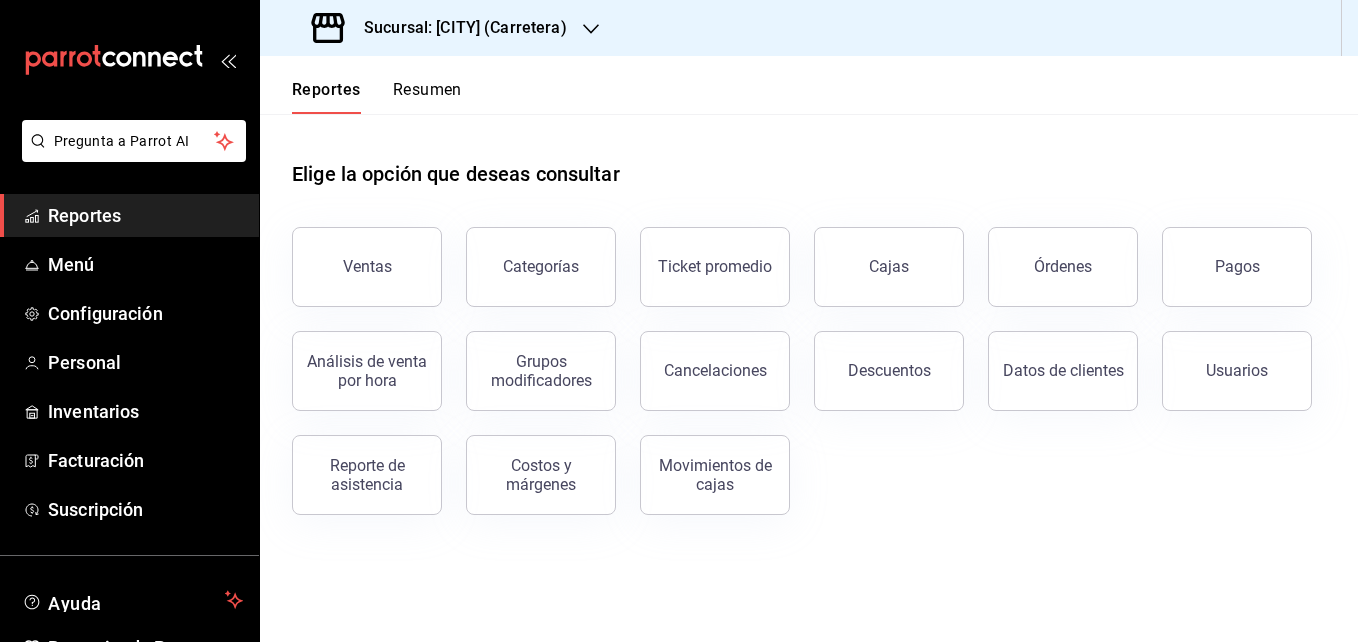 click on "Sucursal: [CITY] (Carretera)" at bounding box center [441, 28] 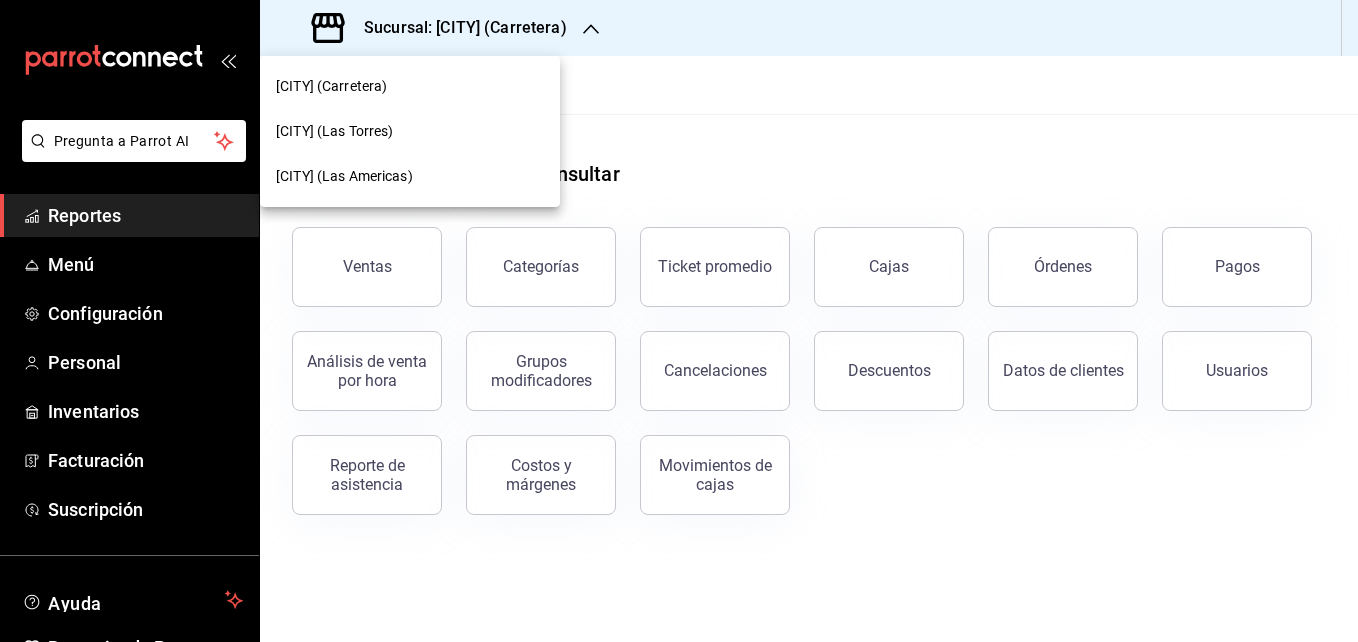 click on "[CITY] (Las Americas)" at bounding box center [344, 176] 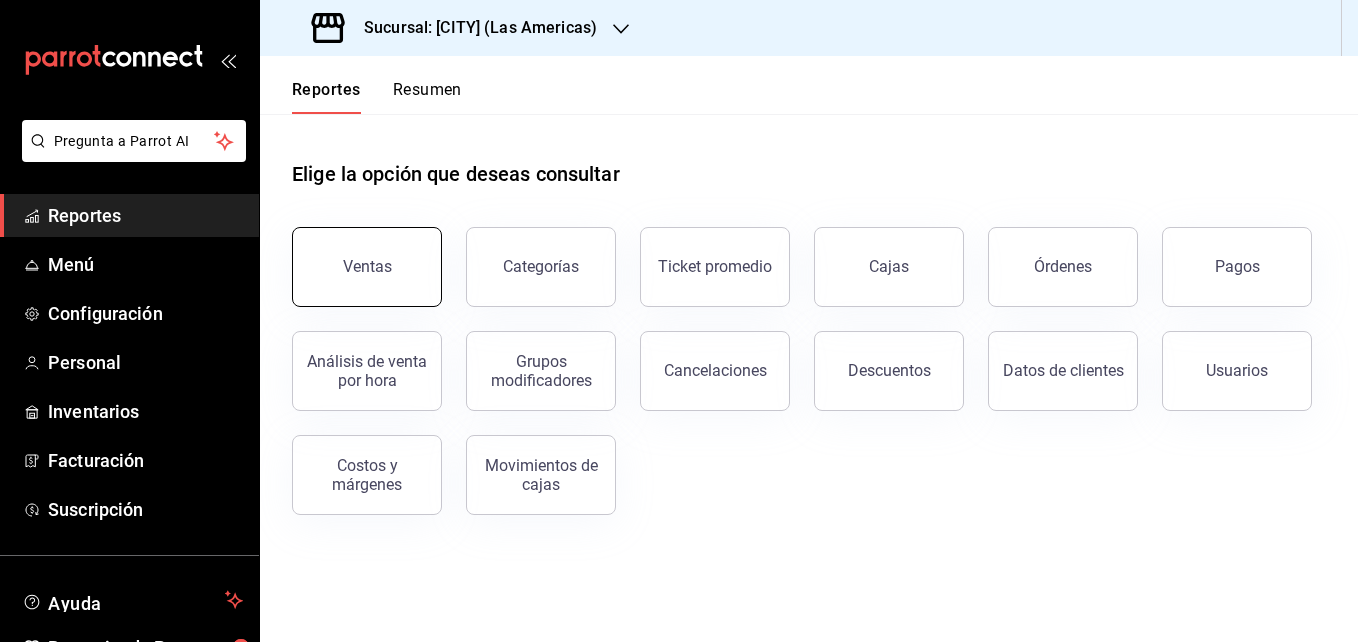 click on "Ventas" at bounding box center [367, 266] 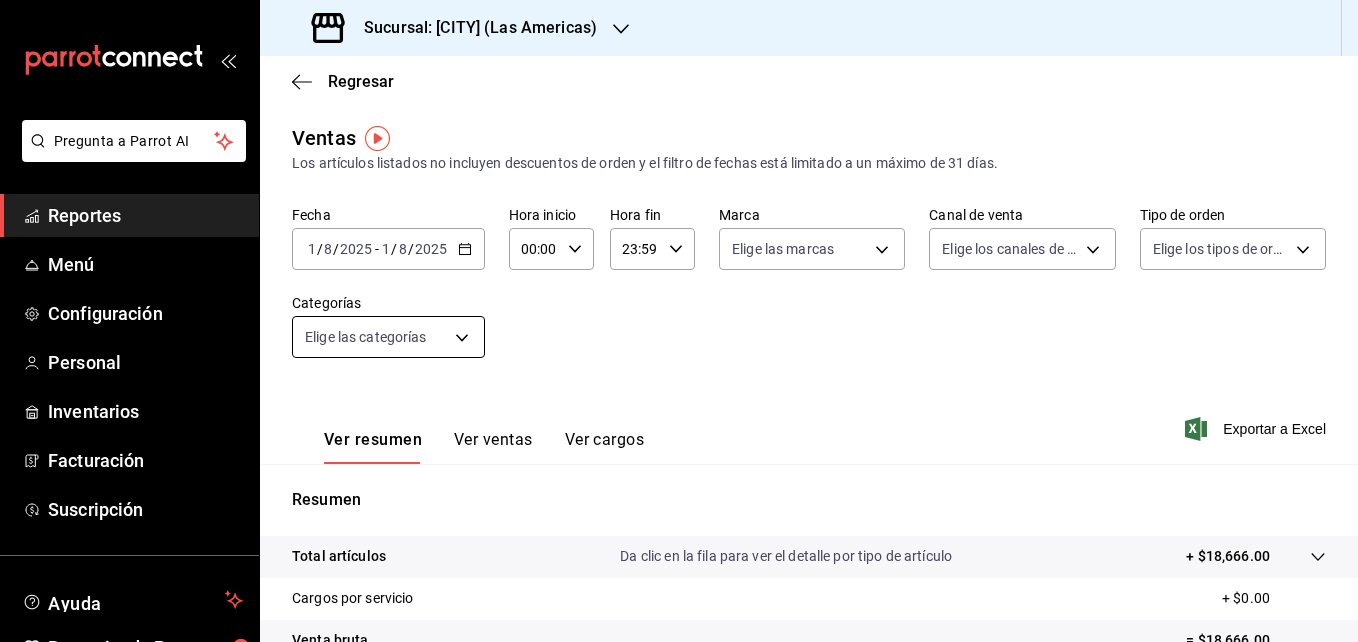 click on "Pregunta a Parrot AI Reportes   Menú   Configuración   Personal   Inventarios   Facturación   Suscripción   Ayuda Recomienda Parrot   [FIRST] [LAST]   Sugerir nueva función   Sucursal: [CITY] (Las Americas) Regresar Ventas Los artículos listados no incluyen descuentos de orden y el filtro de fechas está limitado a un máximo de 31 días. Fecha [DATE] [DATE] - [DATE] [DATE] Hora inicio 00:00 Hora inicio Hora fin 23:59 Hora fin Marca Elige las marcas Canal de venta Elige los canales de venta Tipo de orden Elige los tipos de orden Categorías Elige las categorías Ver resumen Ver ventas Ver cargos Exportar a Excel Resumen Total artículos Da clic en la fila para ver el detalle por tipo de artículo + $18,666.00 Cargos por servicio + $0.00 Venta bruta = $18,666.00 Descuentos totales - $969.60 Certificados de regalo - $0.00 Venta total = $17,696.40 Impuestos - $2,440.88 Venta neta = $15,255.52 GANA 1 MES GRATIS EN TU SUSCRIPCIÓN AQUÍ Ver video tutorial Ir a video Pregunta a Parrot AI" at bounding box center (679, 321) 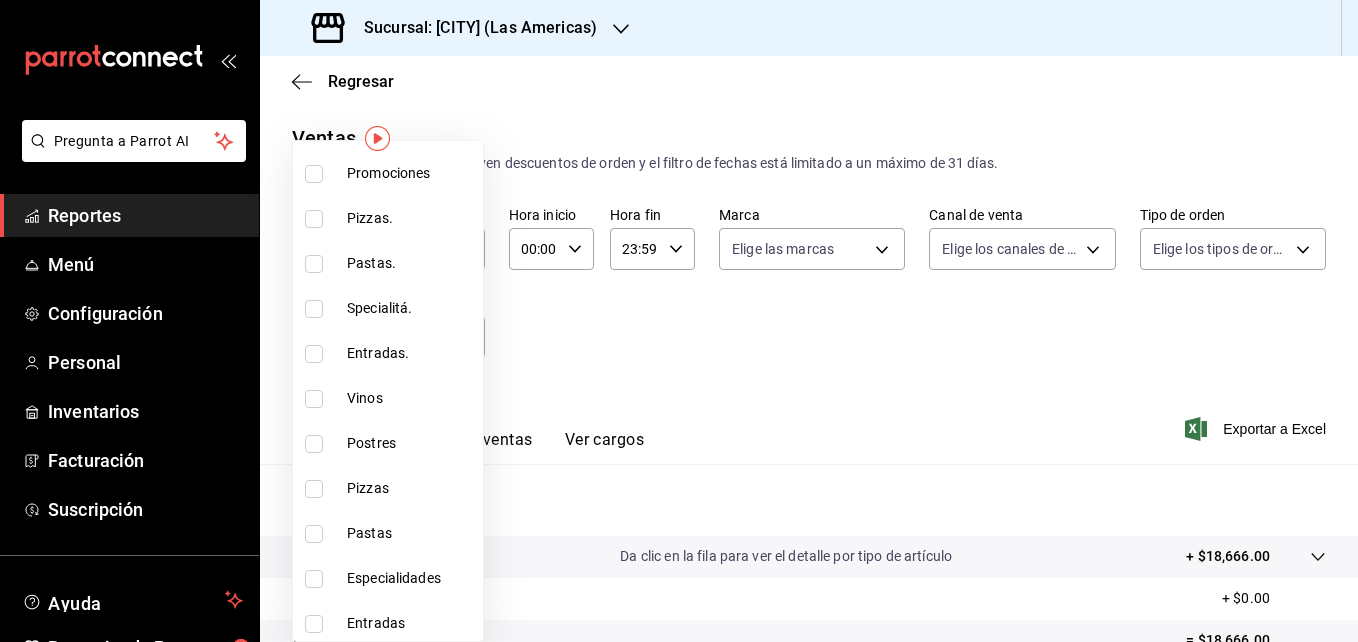 scroll, scrollTop: 258, scrollLeft: 0, axis: vertical 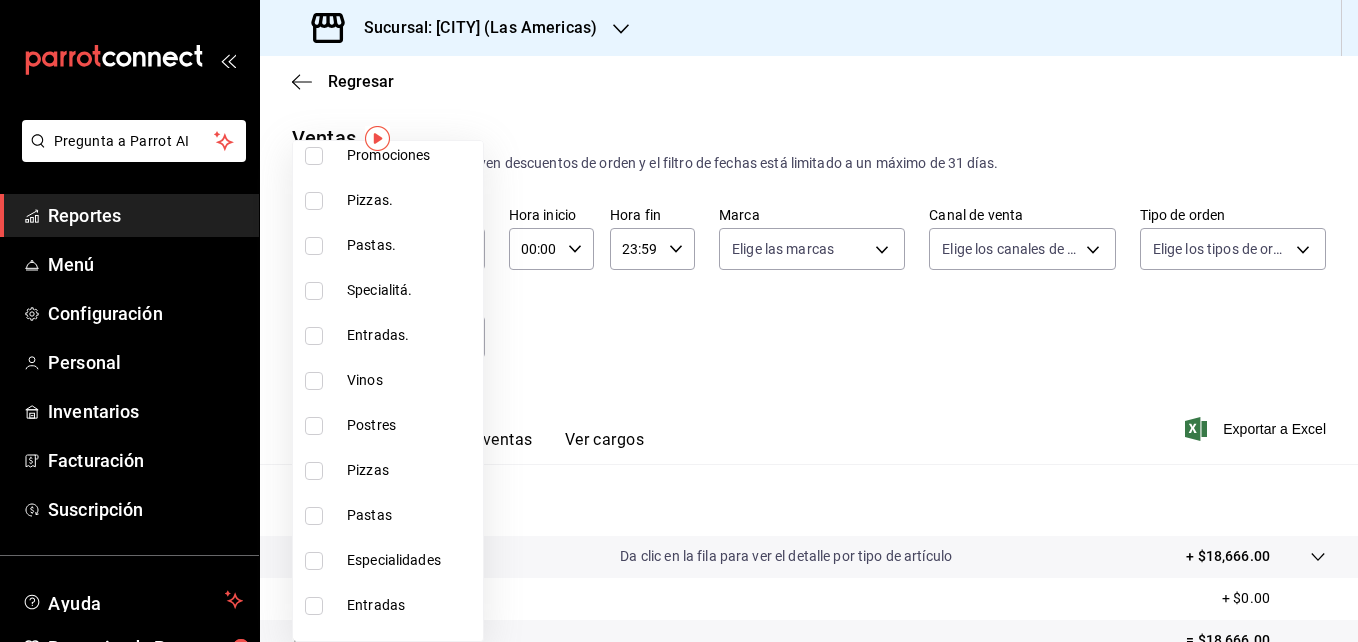 click at bounding box center (314, 381) 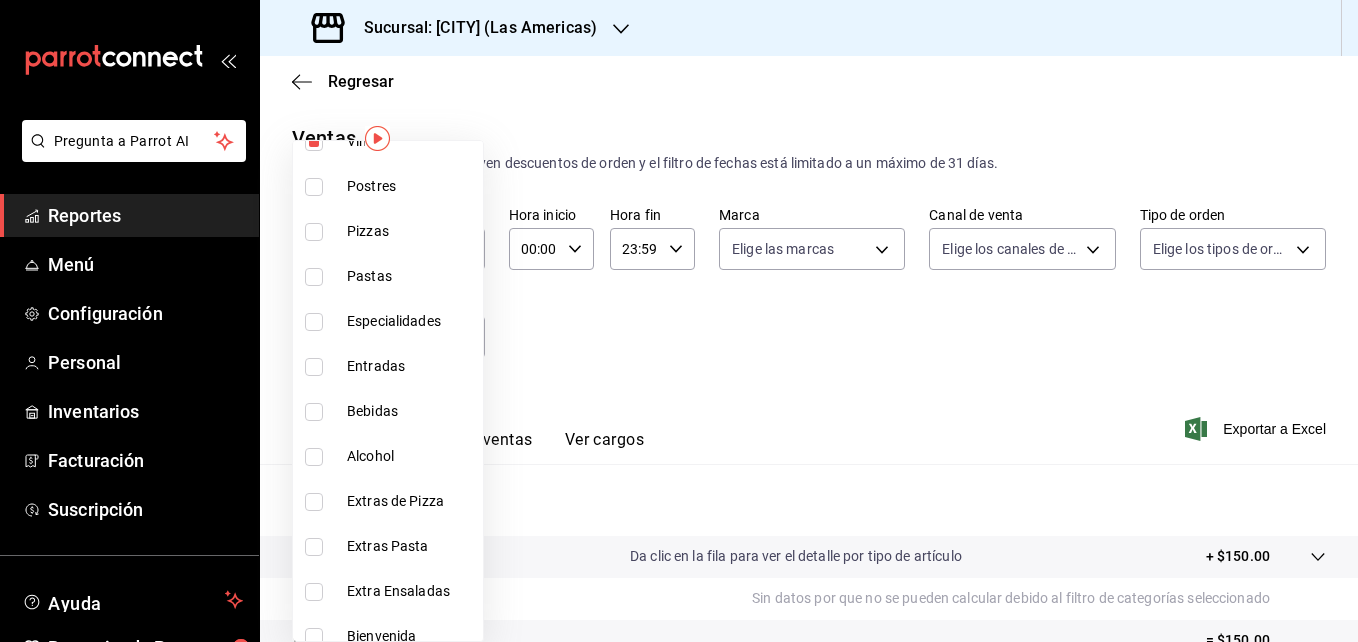 scroll, scrollTop: 515, scrollLeft: 0, axis: vertical 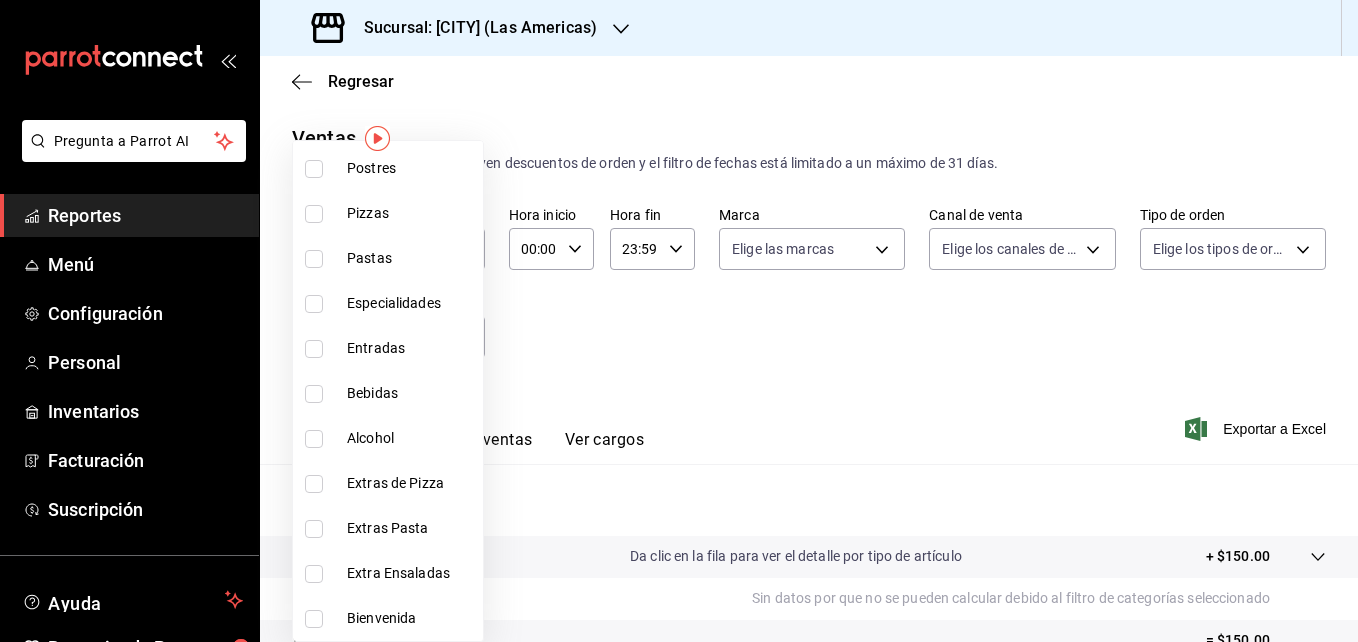 click at bounding box center (314, 439) 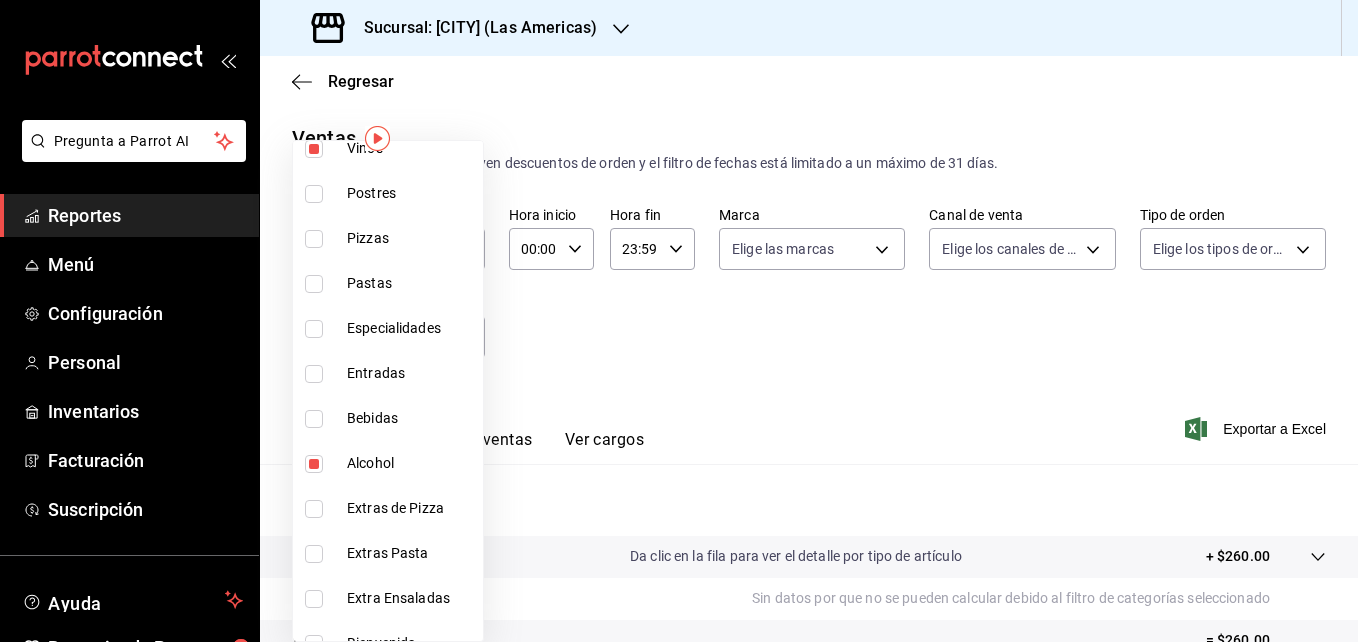 scroll, scrollTop: 515, scrollLeft: 0, axis: vertical 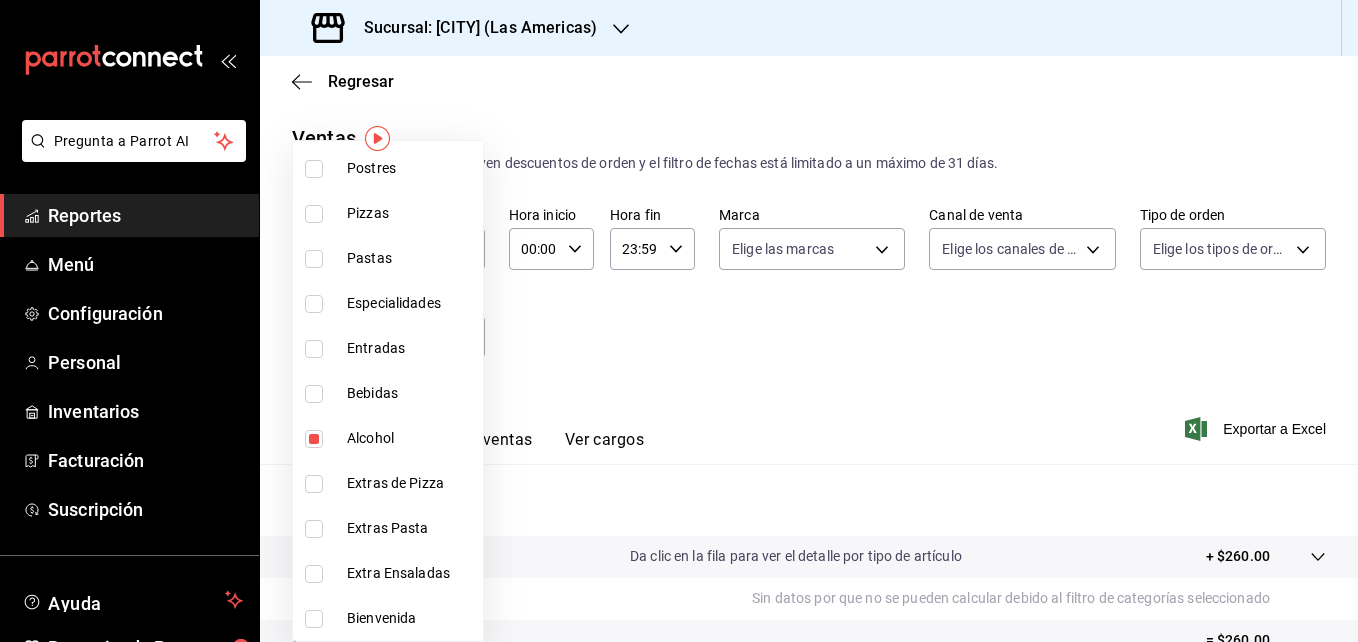 click at bounding box center (679, 321) 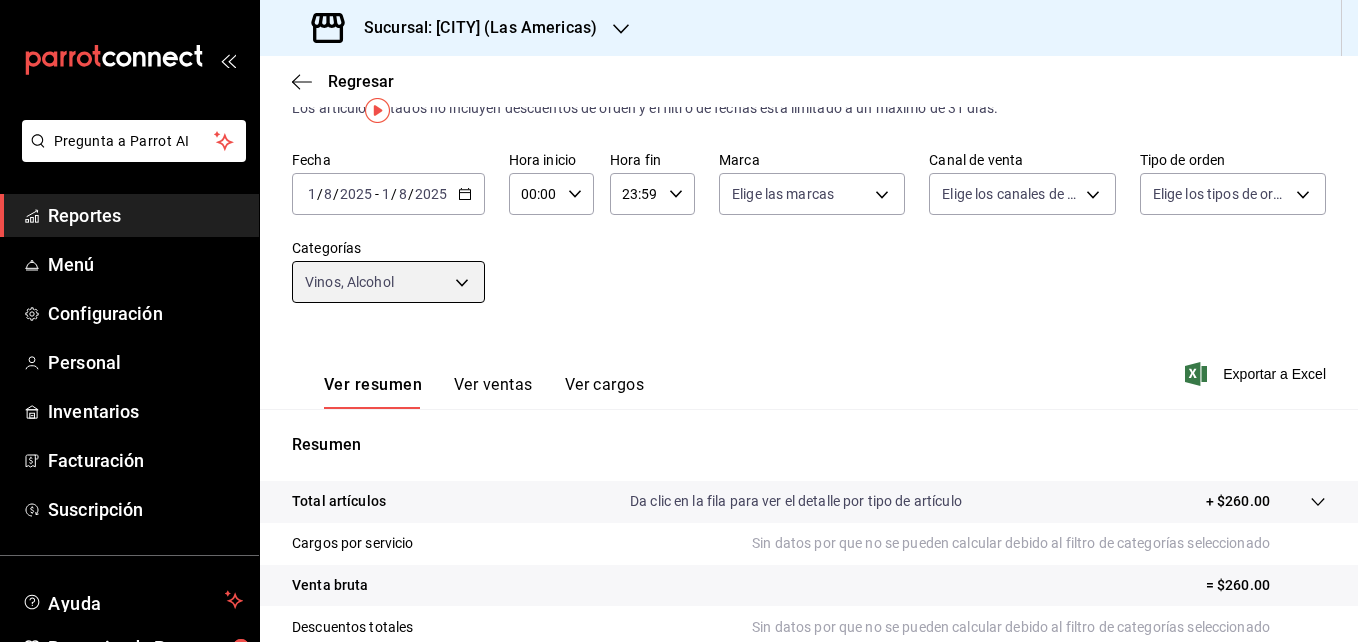 scroll, scrollTop: 28, scrollLeft: 0, axis: vertical 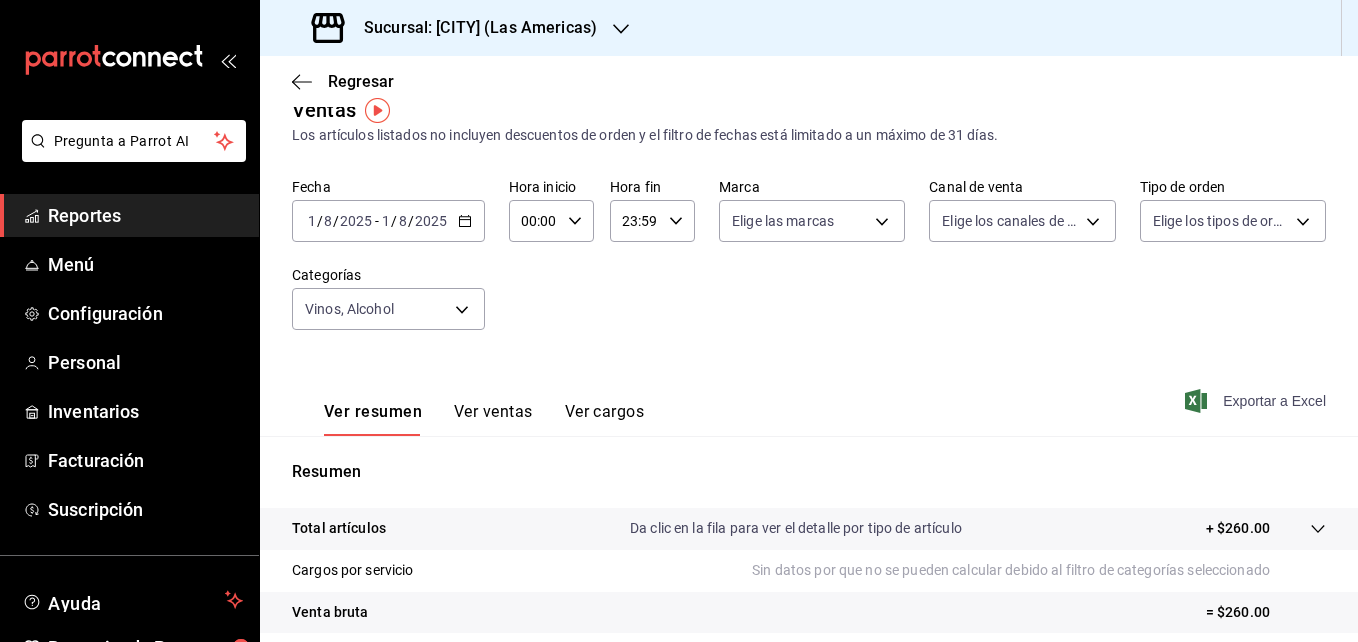 click on "Exportar a Excel" at bounding box center [1257, 401] 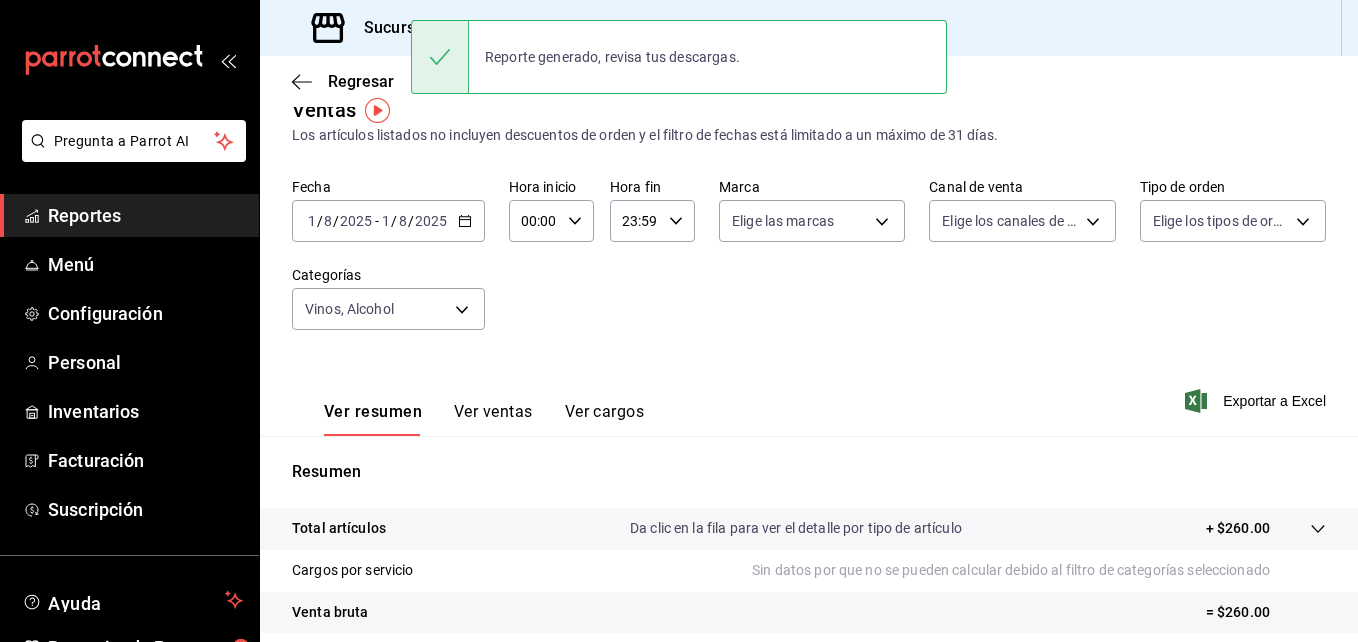 click 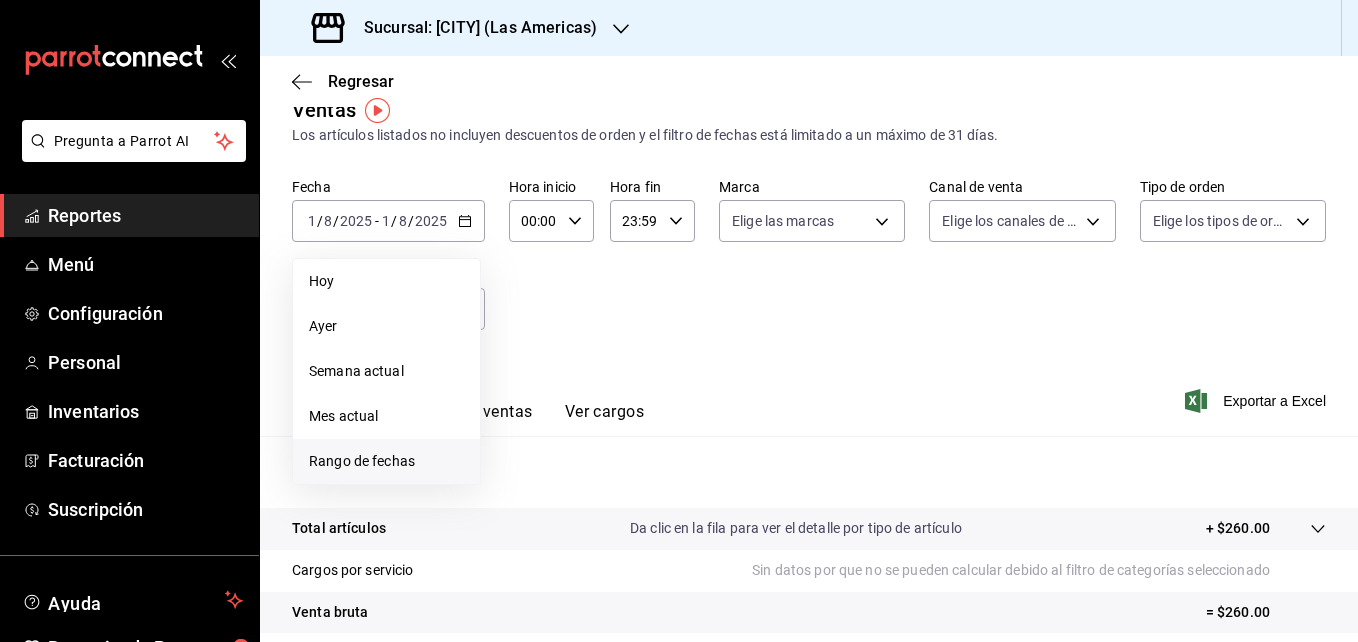 click on "Rango de fechas" at bounding box center (386, 461) 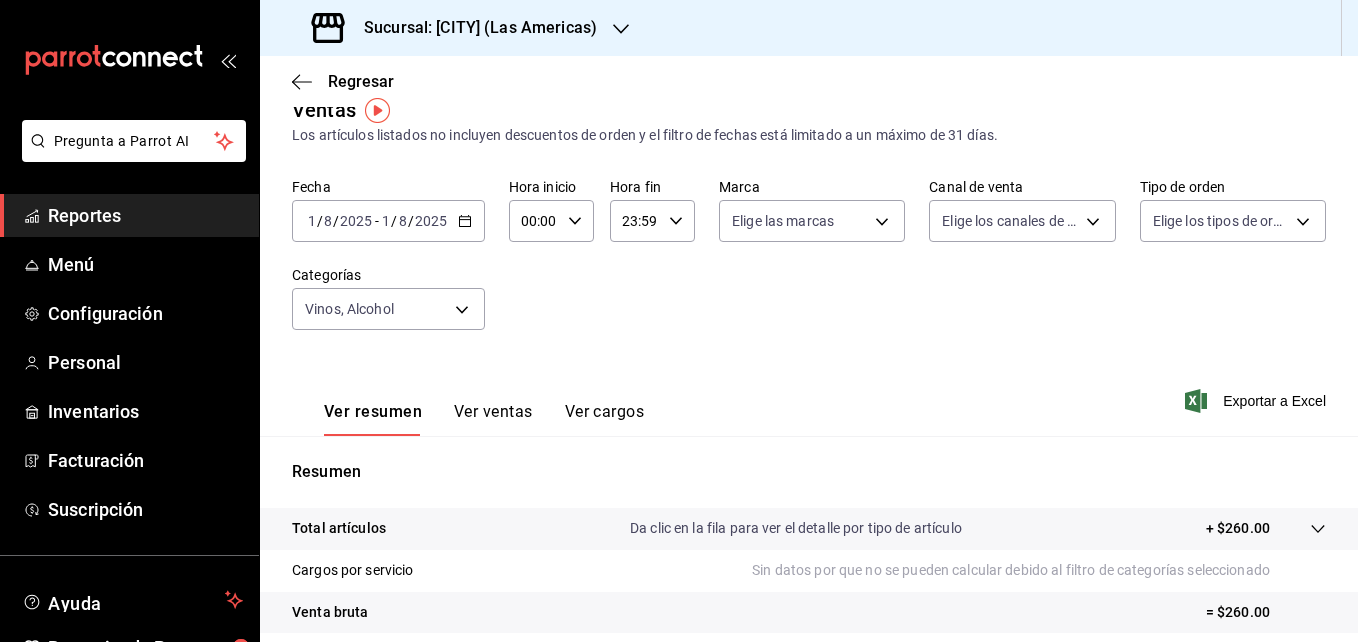 click 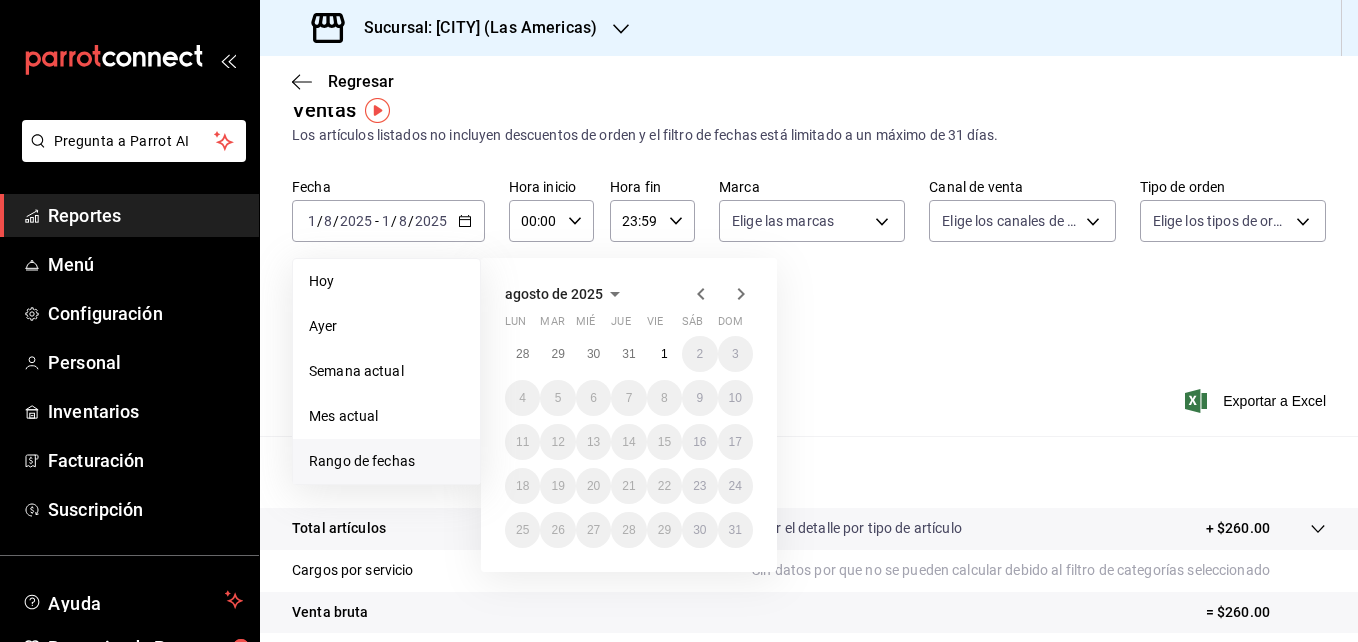 click 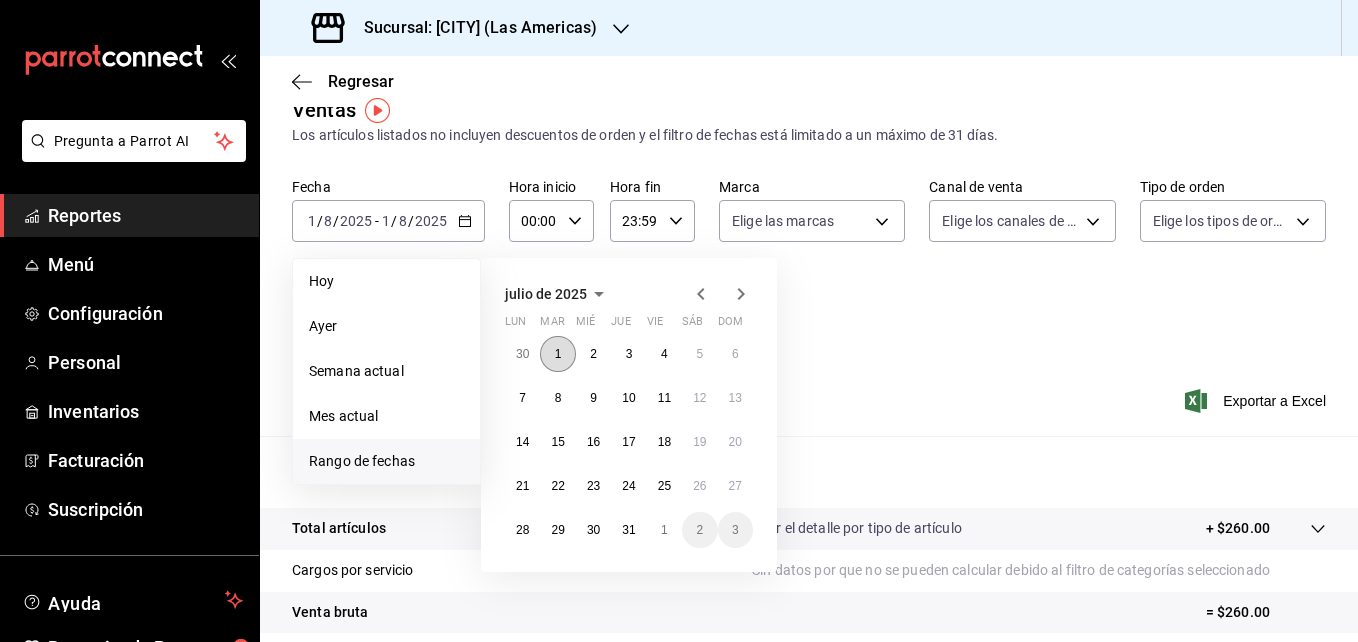click on "1" at bounding box center [557, 354] 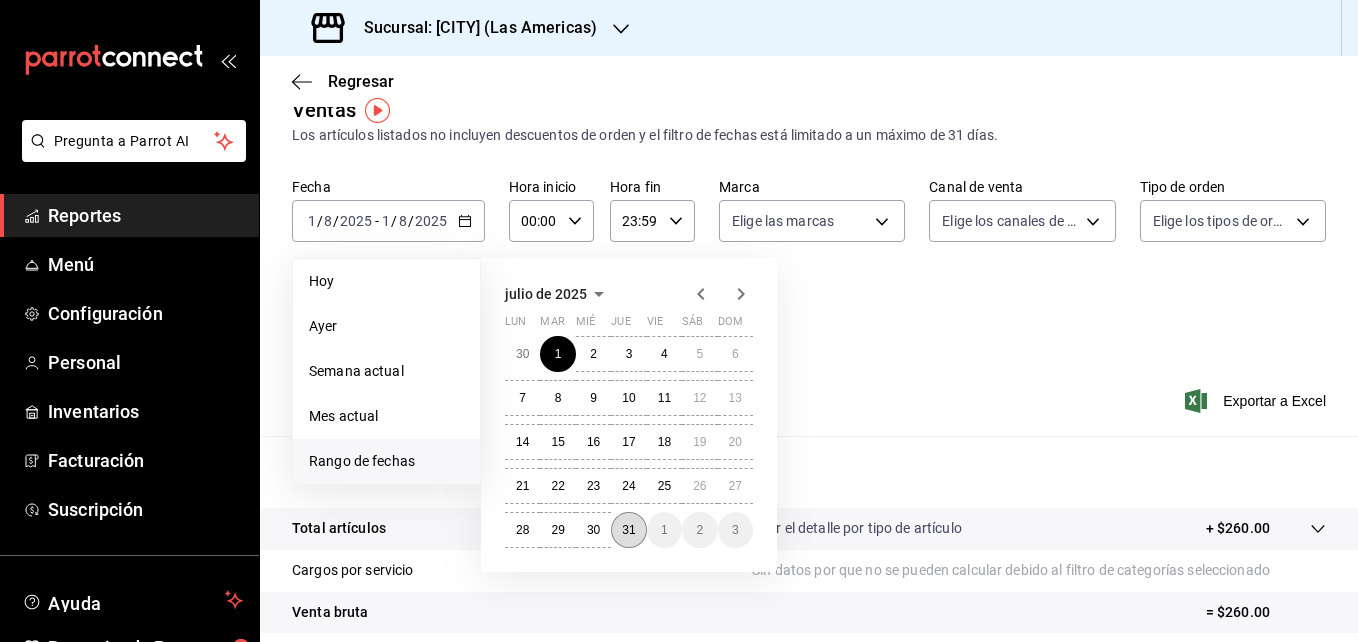 click on "31" at bounding box center (628, 530) 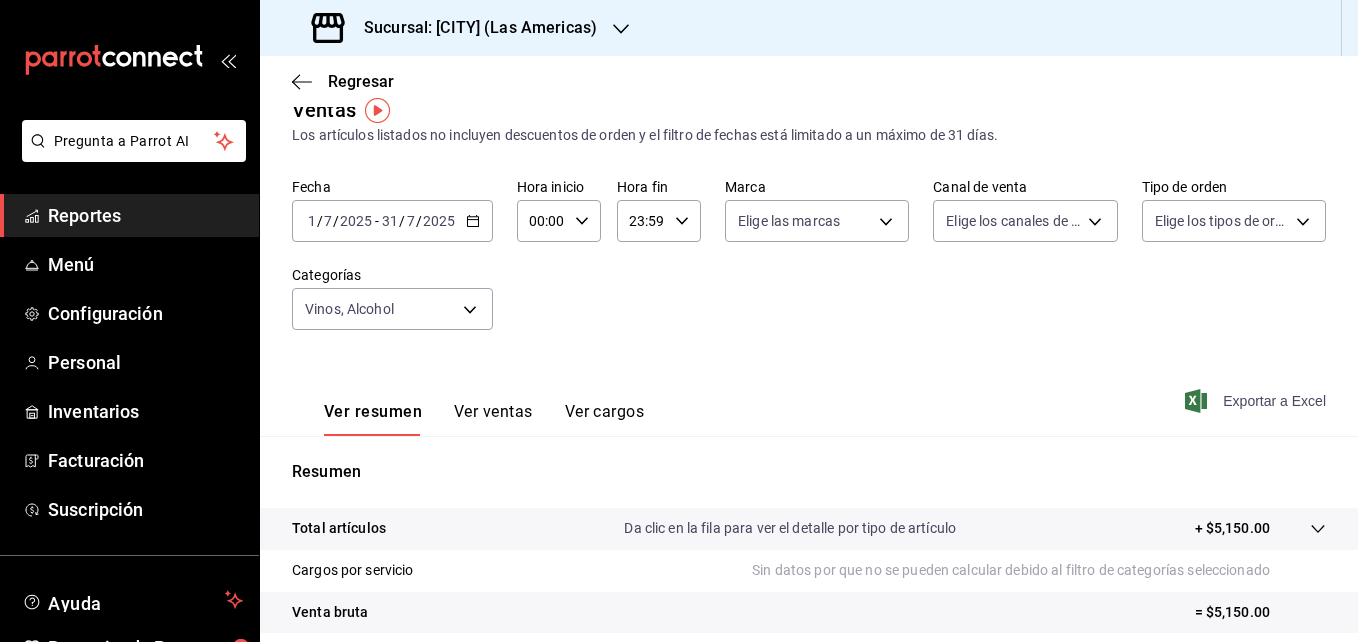click on "Exportar a Excel" at bounding box center (1257, 401) 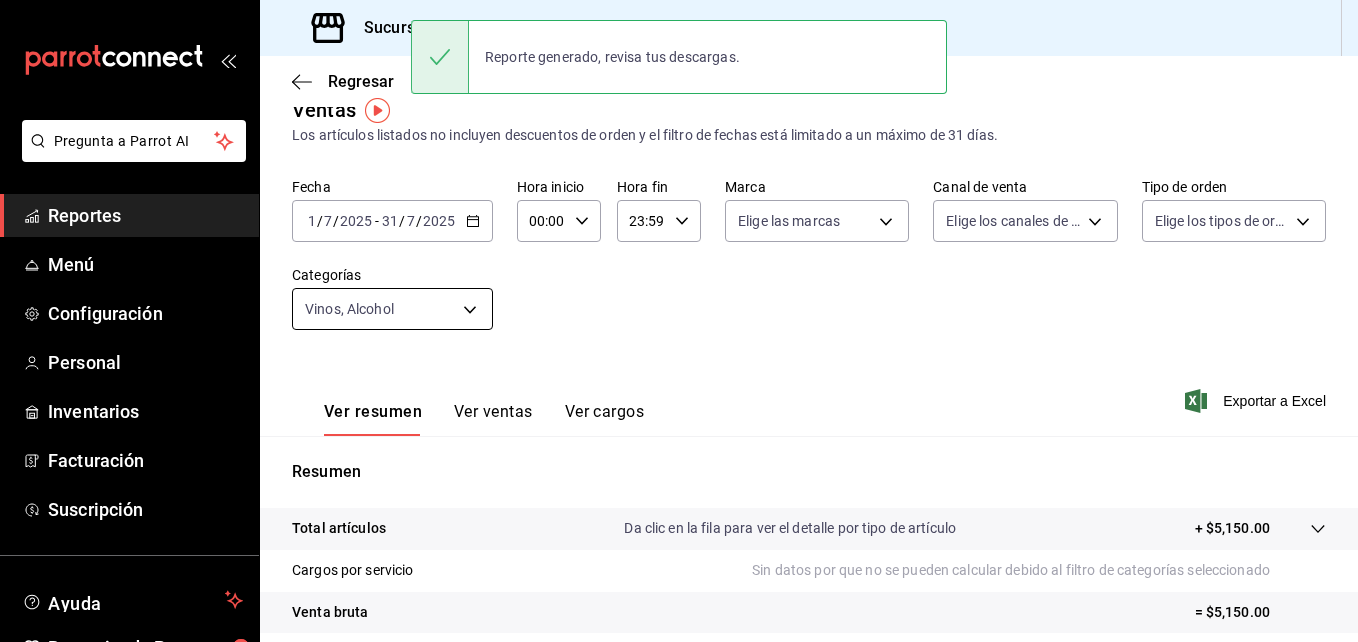 click on "Pregunta a Parrot AI Reportes   Menú   Configuración   Personal   Inventarios   Facturación   Suscripción   Ayuda Recomienda Parrot   [FIRST] [LAST]   Sugerir nueva función   Sucursal: [CITY] (Las Americas) Regresar Ventas Los artículos listados no incluyen descuentos de orden y el filtro de fechas está limitado a un máximo de 31 días. Fecha [DATE] [DATE] - [DATE] [DATE] Hora inicio 00:00 Hora inicio Hora fin 23:59 Hora fin Marca Elige las marcas Canal de venta Elige los canales de venta Tipo de orden Elige los tipos de orden Categorías Vinos, Alcohol [UUID], [UUID] Ver resumen Ver ventas Ver cargos Exportar a Excel Resumen Total artículos Da clic en la fila para ver el detalle por tipo de artículo + $5,150.00 Cargos por servicio  Sin datos por que no se pueden calcular debido al filtro de categorías seleccionado Venta bruta = $5,150.00 Descuentos totales Certificados de regalo Venta total = $5,150.00 Impuestos   Menú" at bounding box center [679, 321] 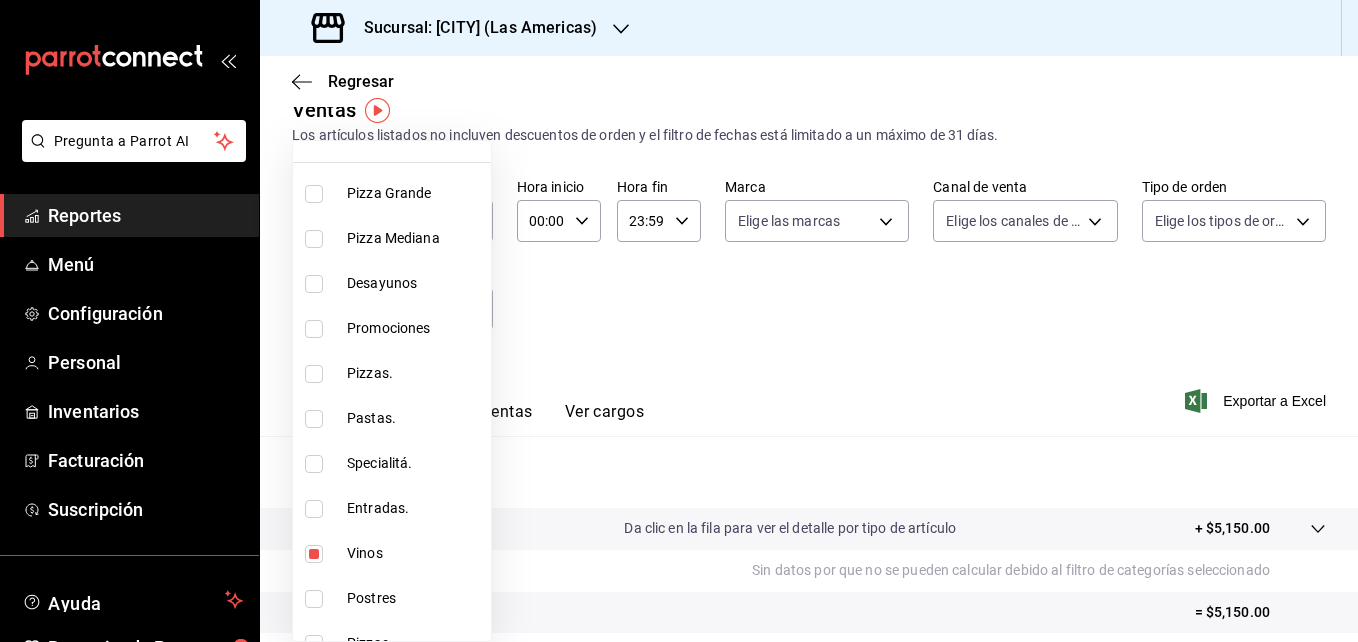 scroll, scrollTop: 0, scrollLeft: 0, axis: both 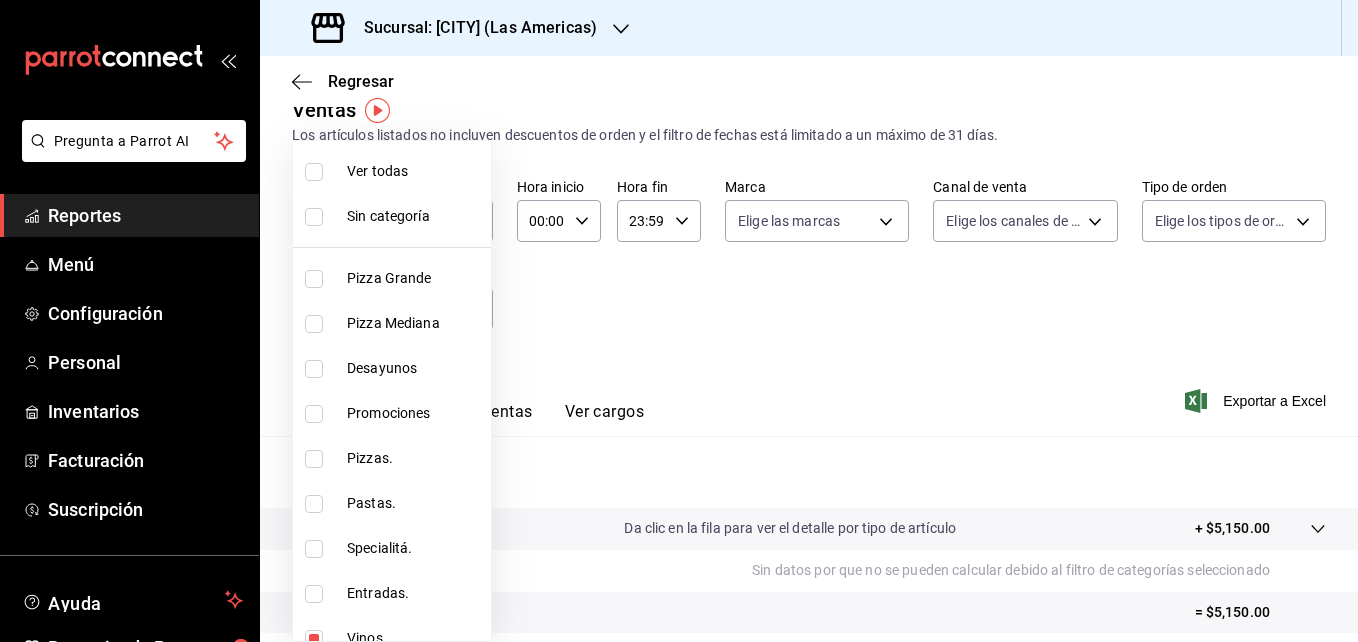 click on "Ver todas" at bounding box center [392, 171] 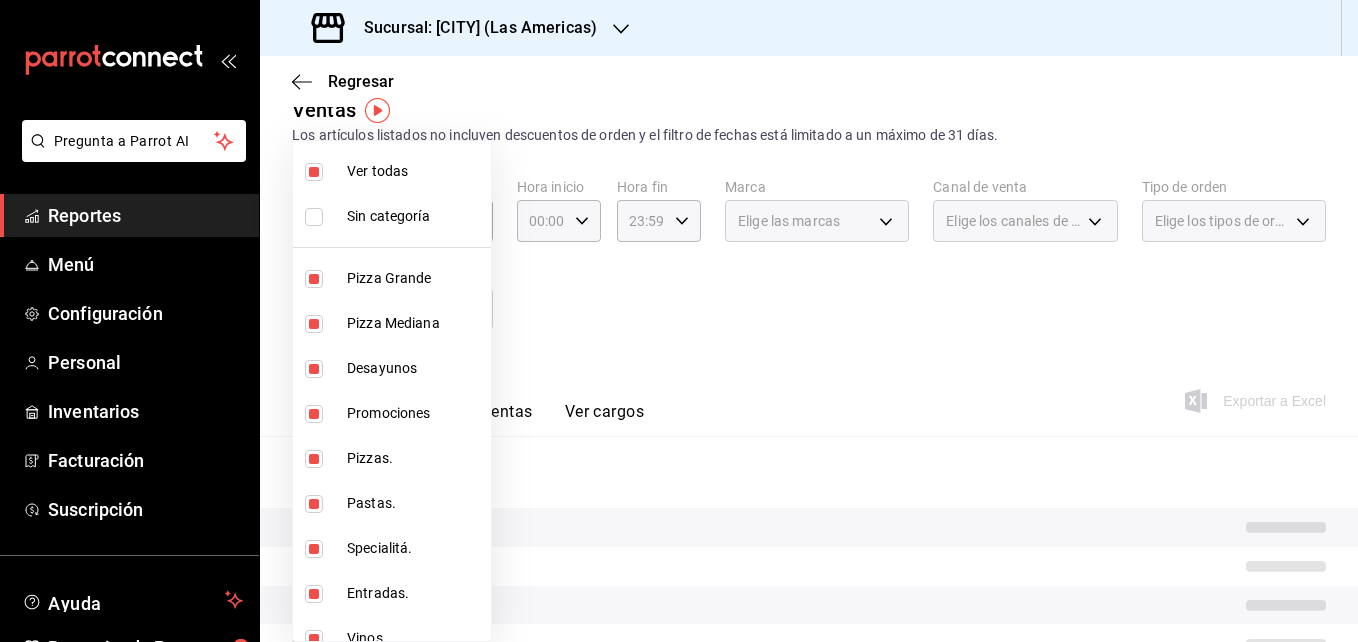 click at bounding box center (679, 321) 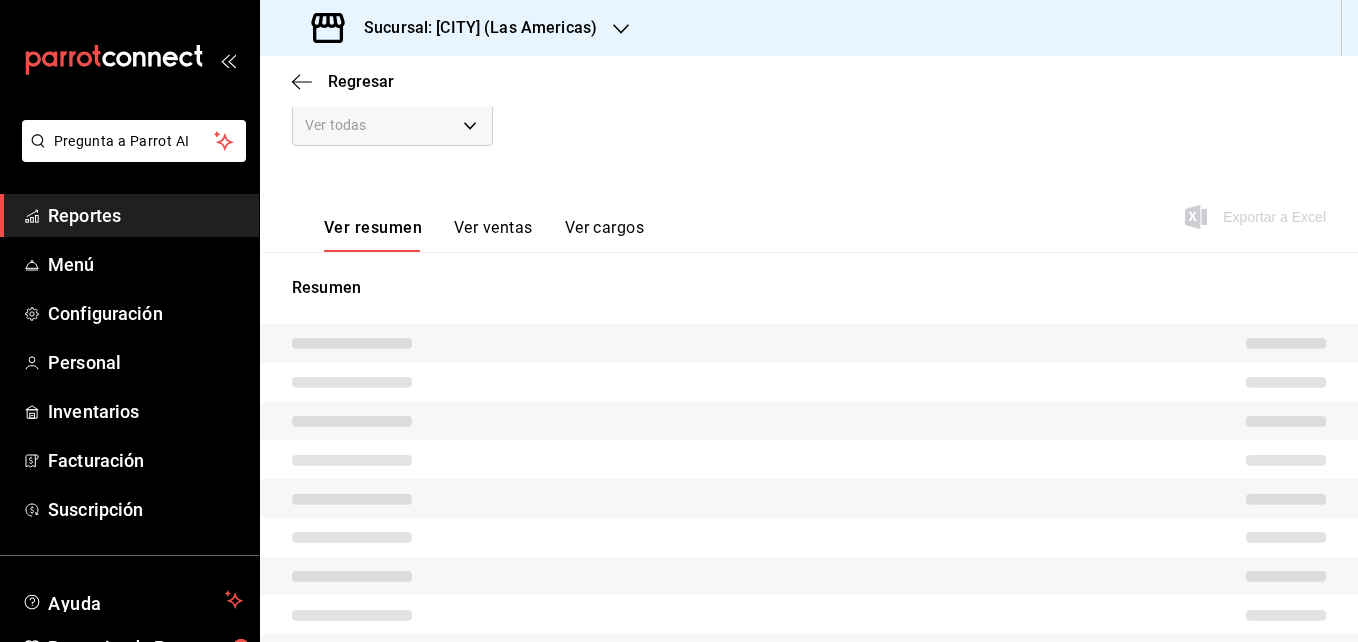 scroll, scrollTop: 0, scrollLeft: 0, axis: both 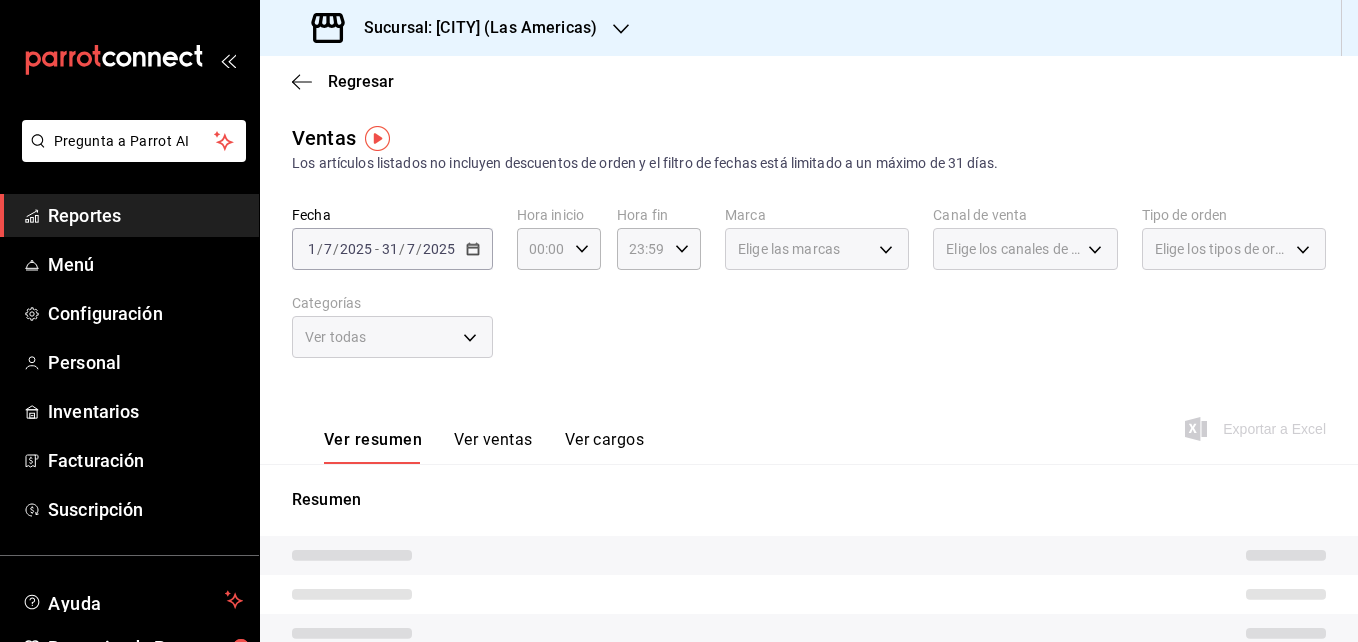 click on "Regresar" at bounding box center [809, 81] 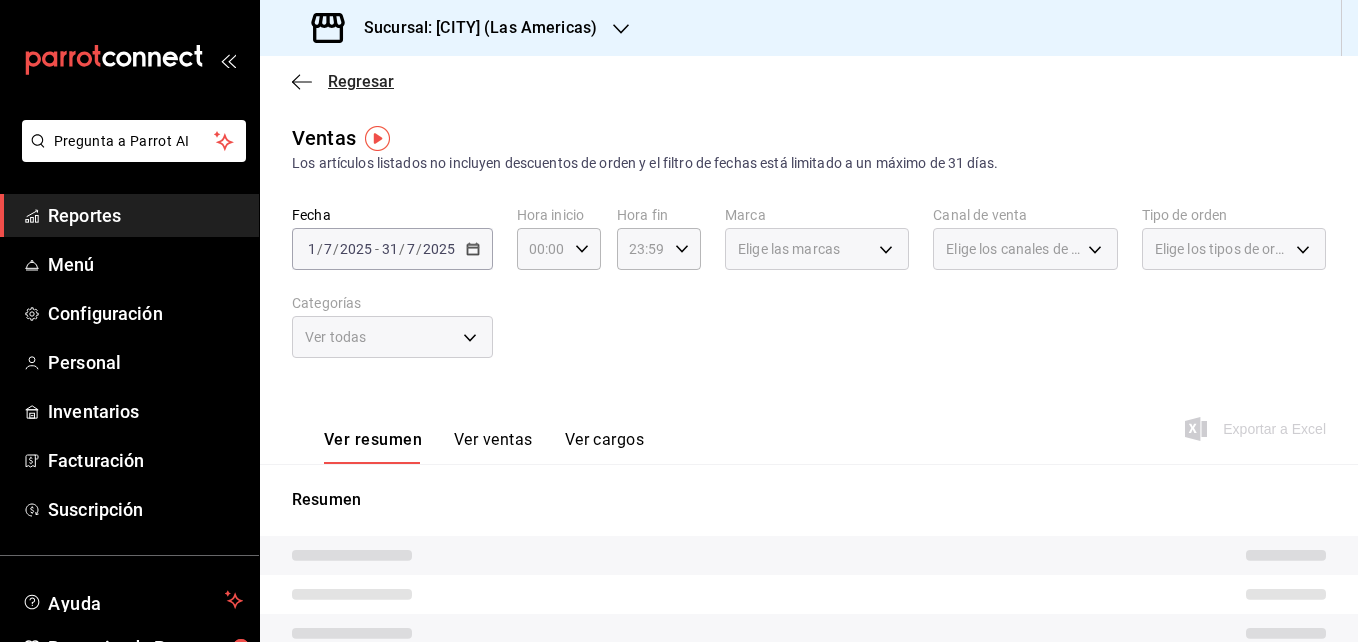 click 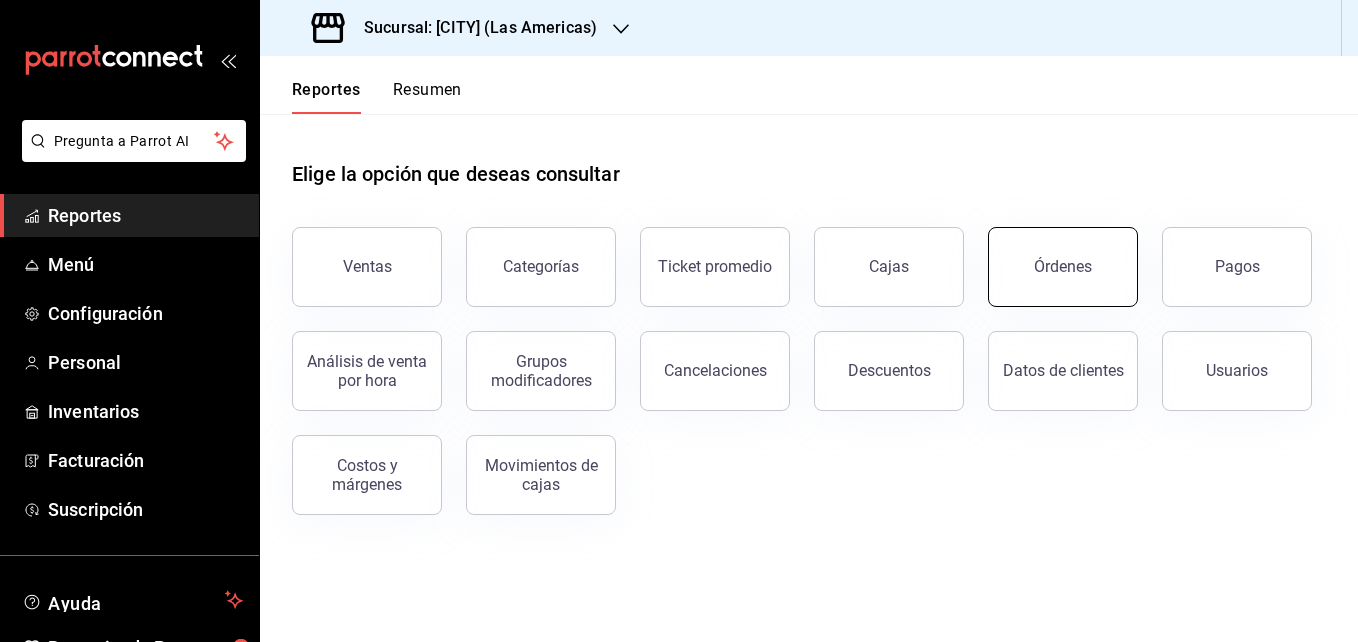 click on "Órdenes" at bounding box center (1063, 267) 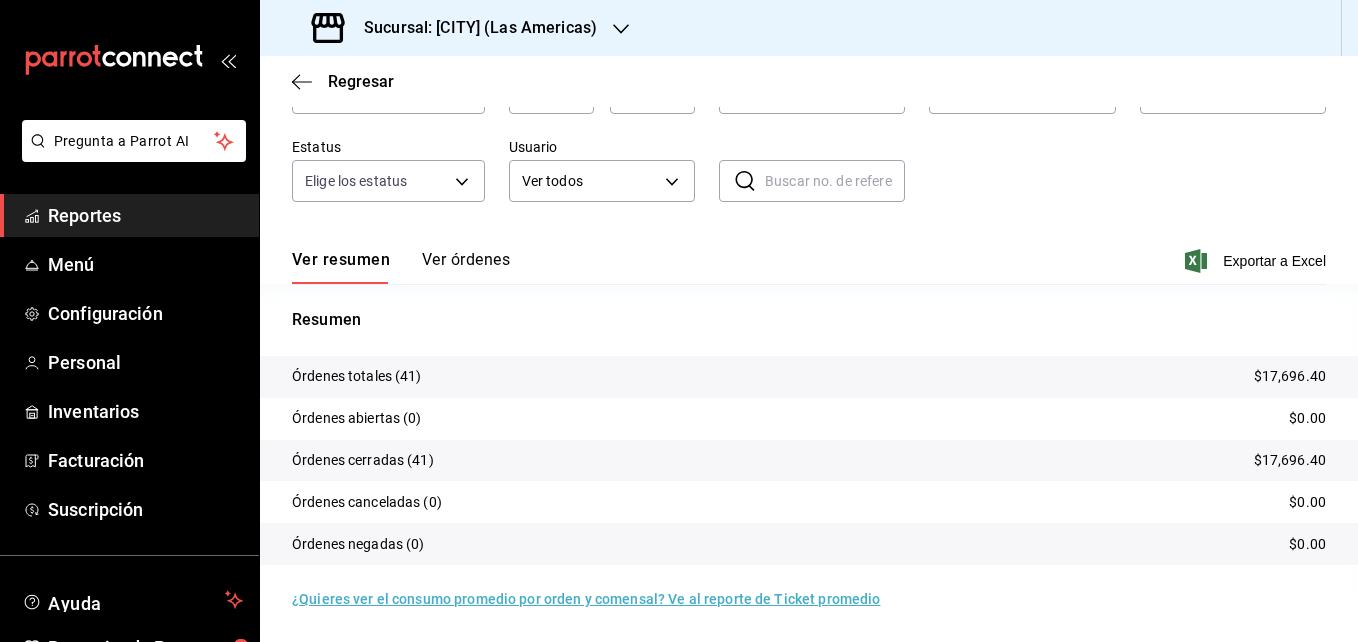 scroll, scrollTop: 0, scrollLeft: 0, axis: both 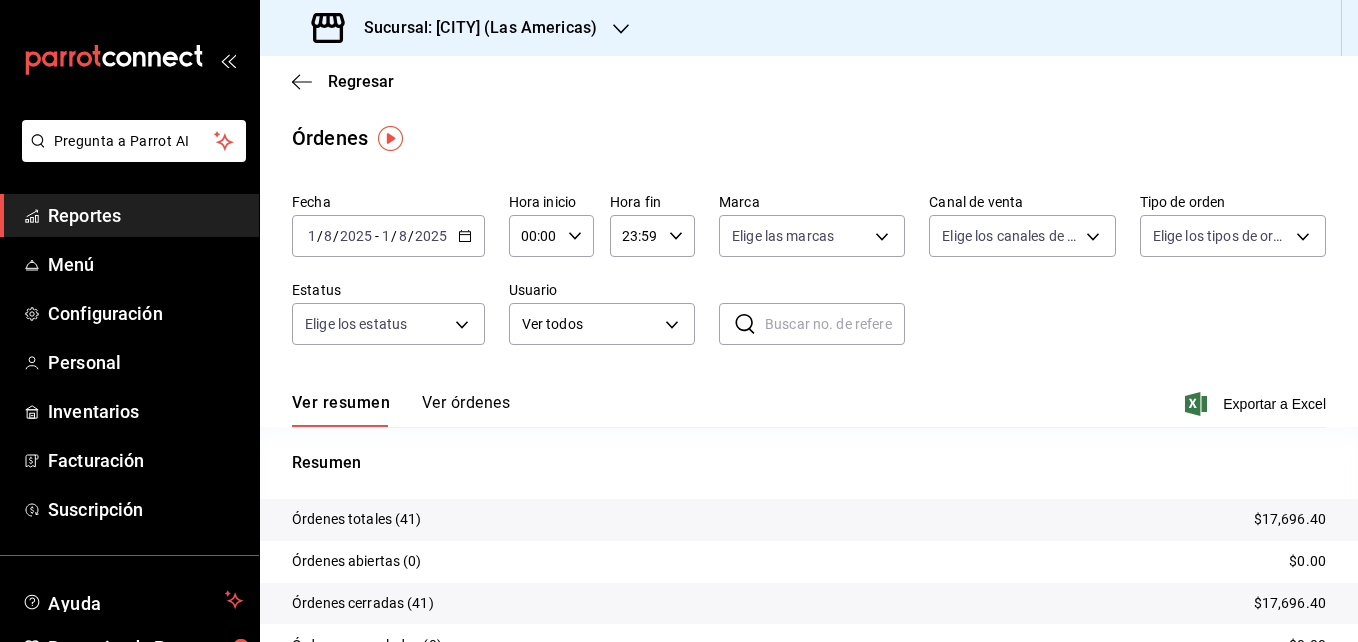 click on "Regresar" at bounding box center (809, 81) 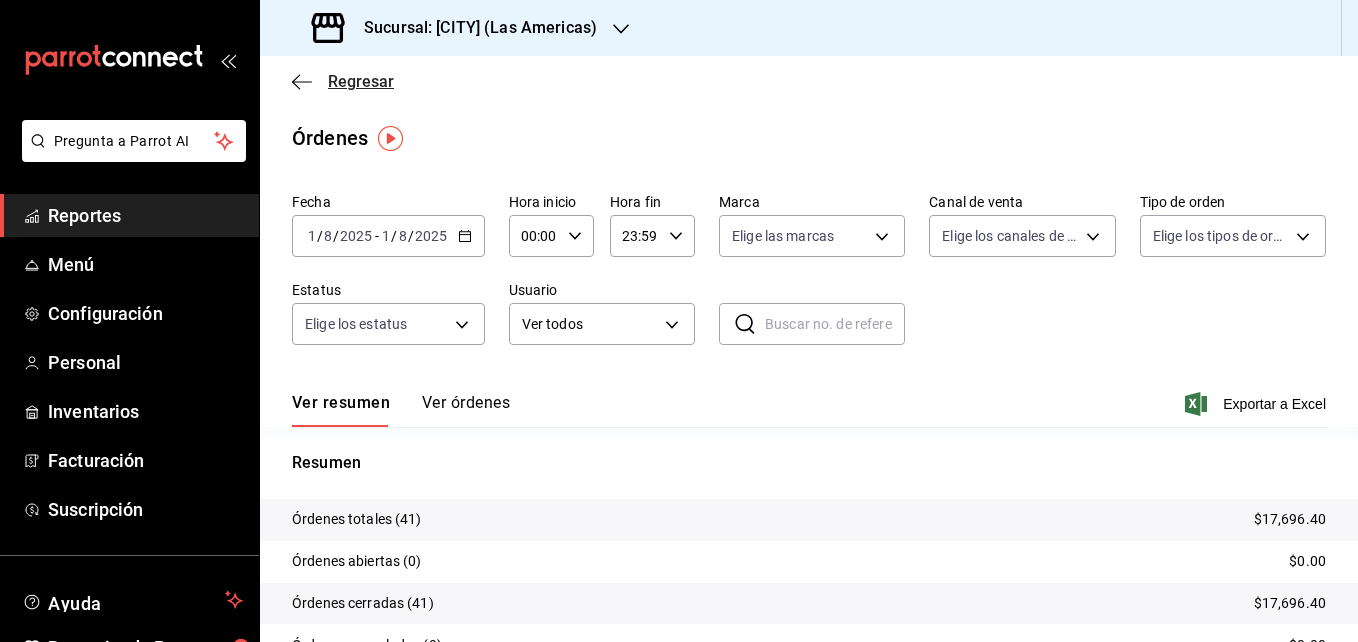 click 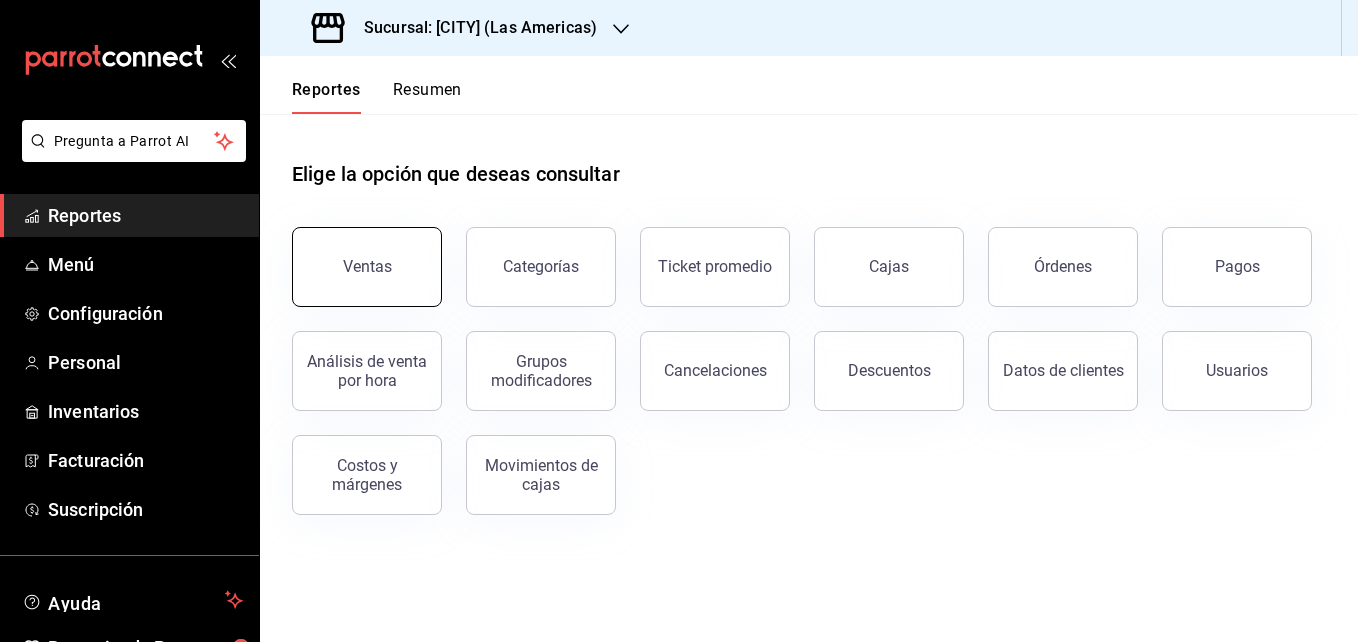 click on "Ventas" at bounding box center (367, 267) 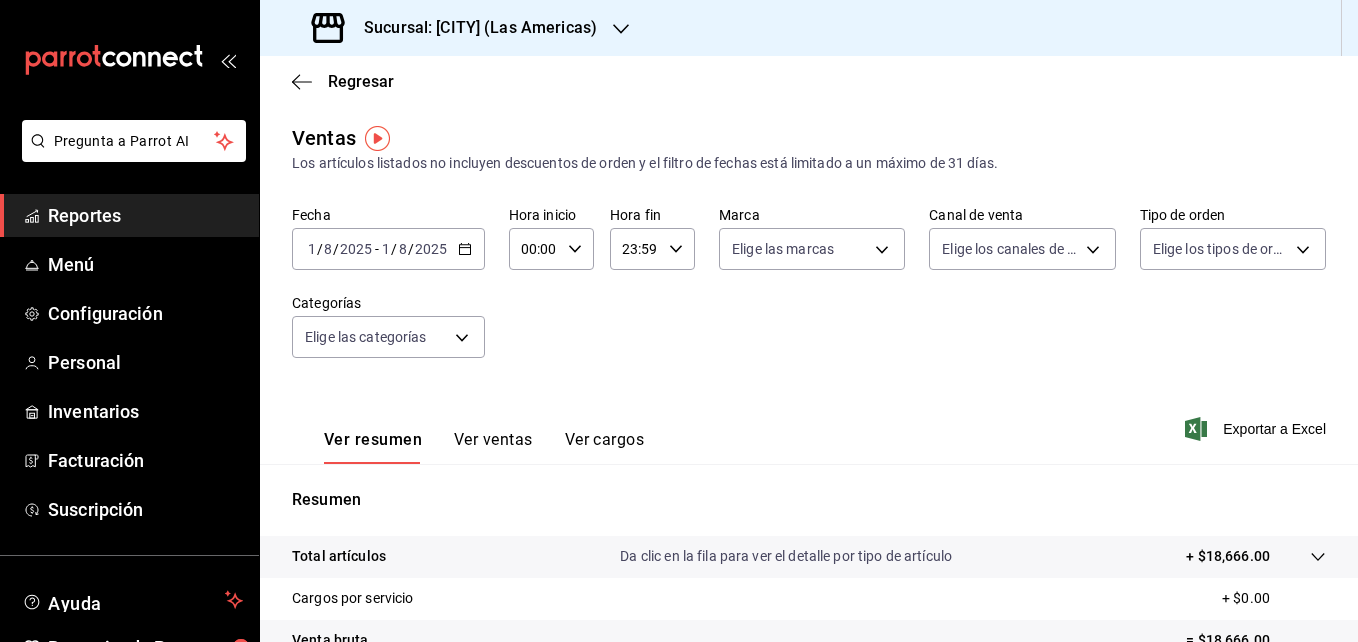 click 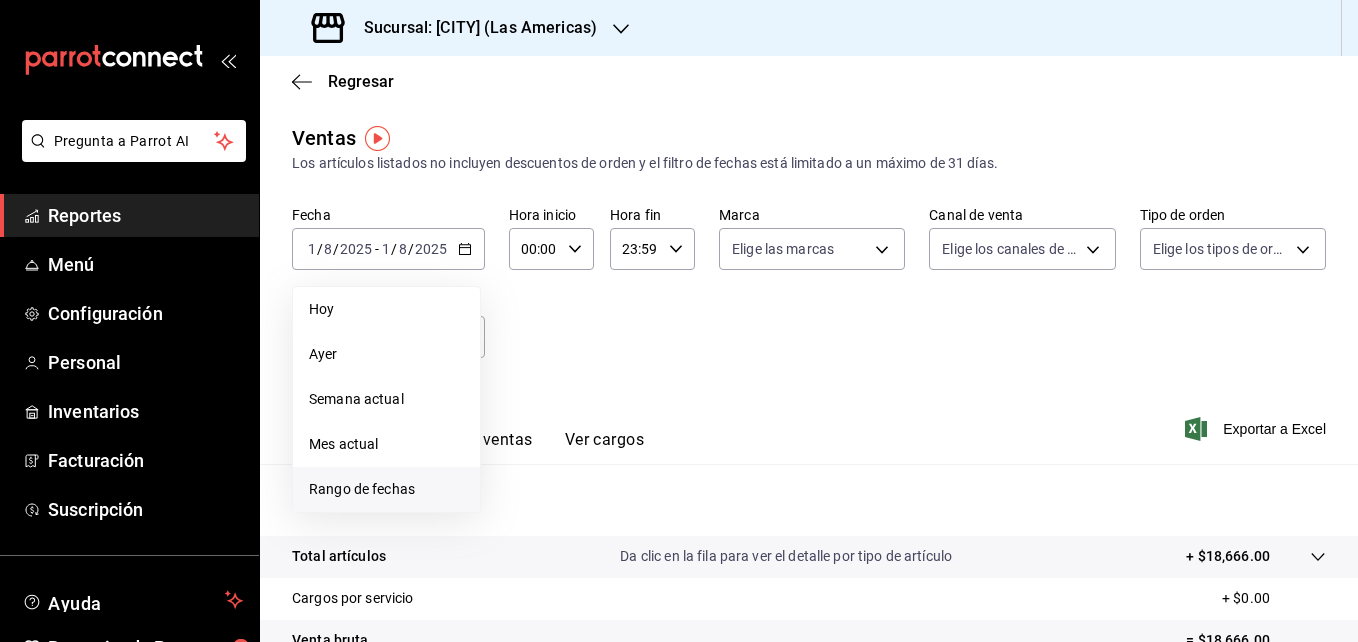 click on "Rango de fechas" at bounding box center [386, 489] 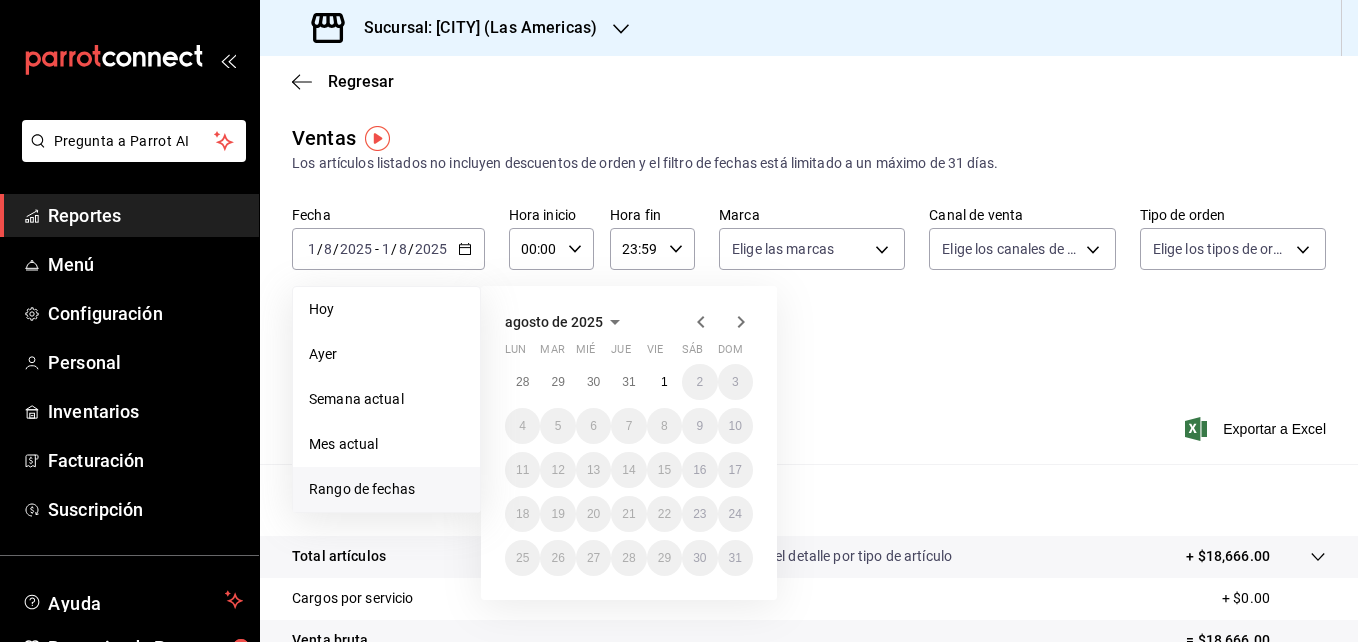click 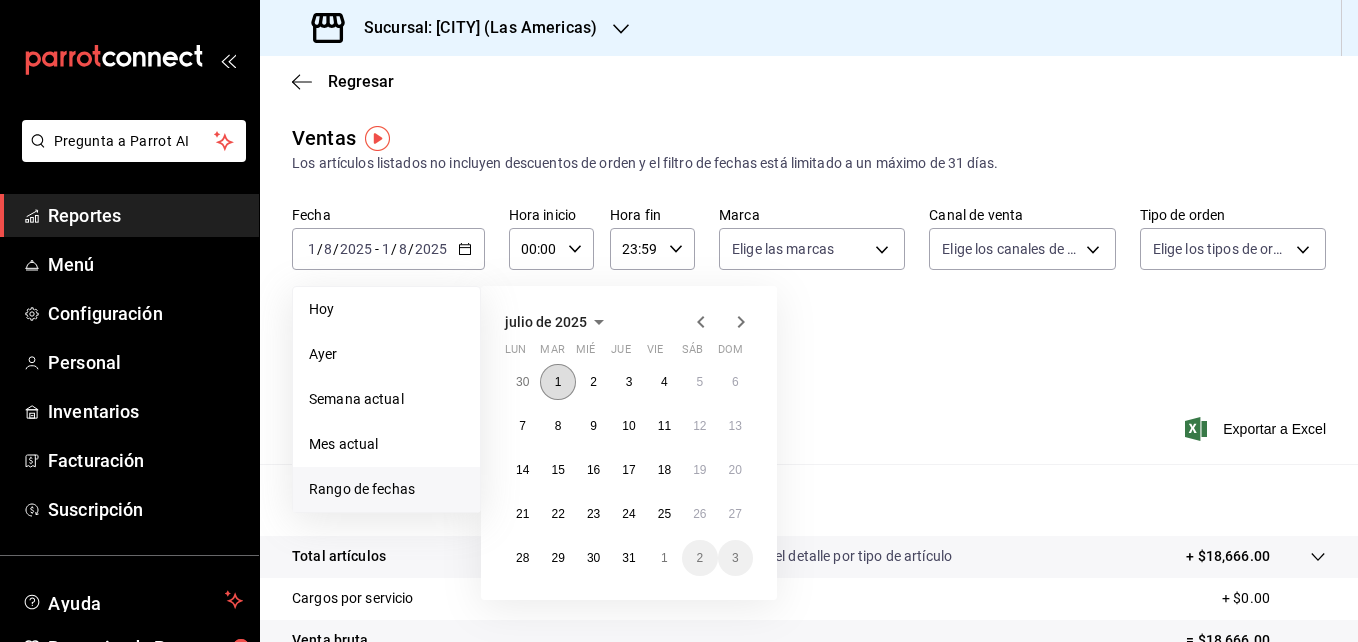 click on "1" at bounding box center (558, 382) 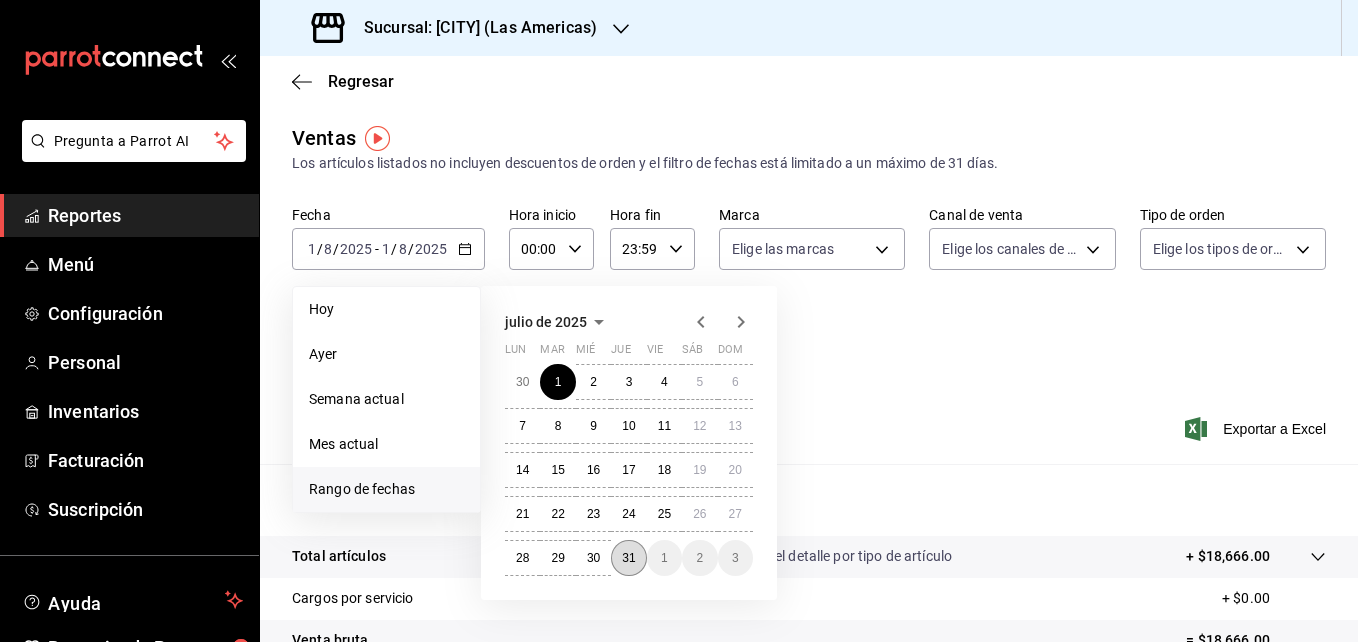 click on "31" at bounding box center [628, 558] 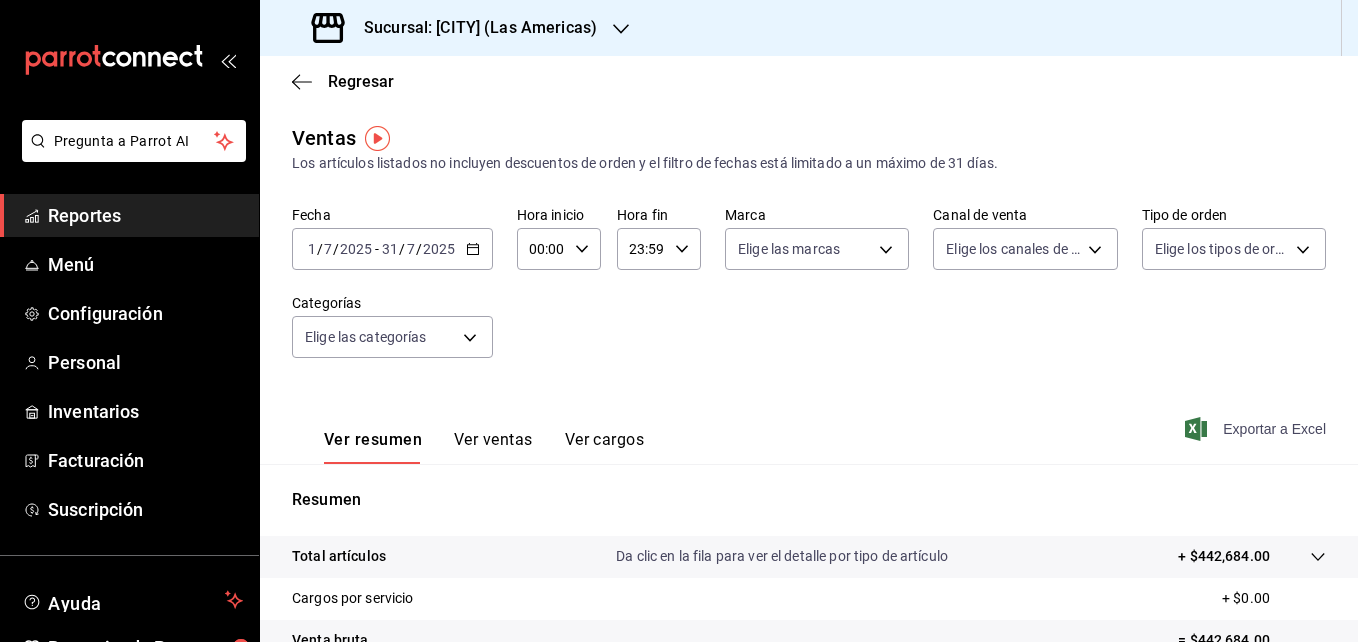 click on "Exportar a Excel" at bounding box center (1257, 429) 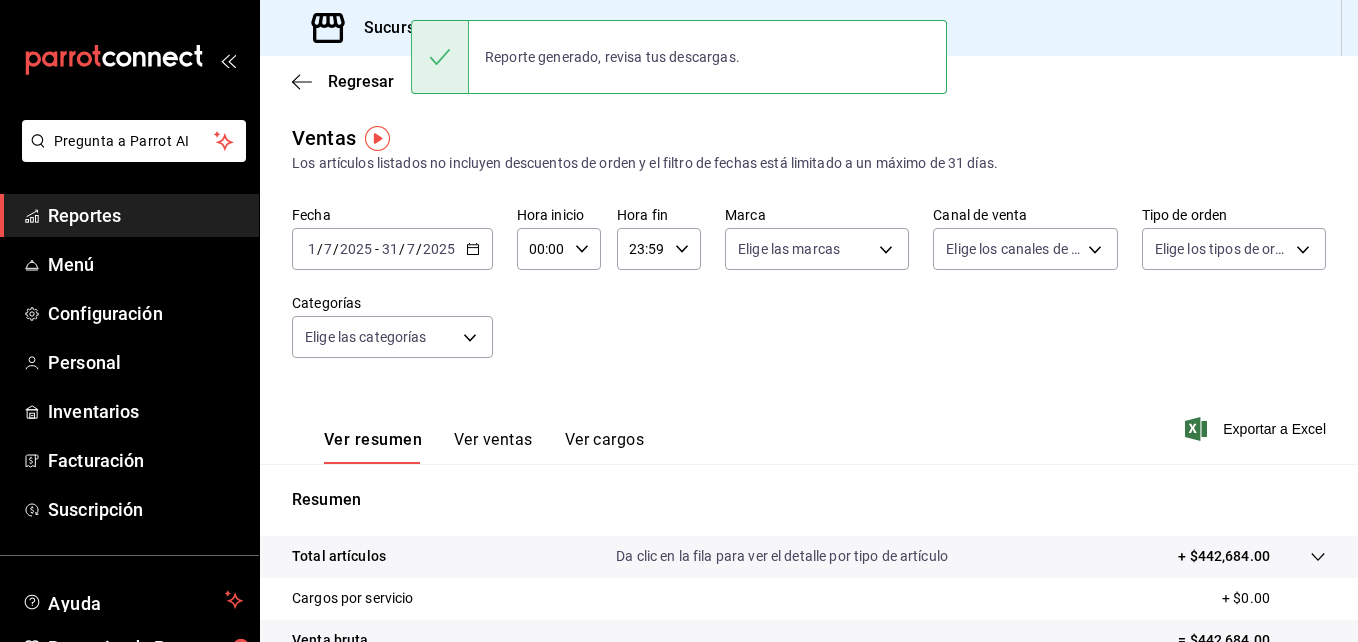 click 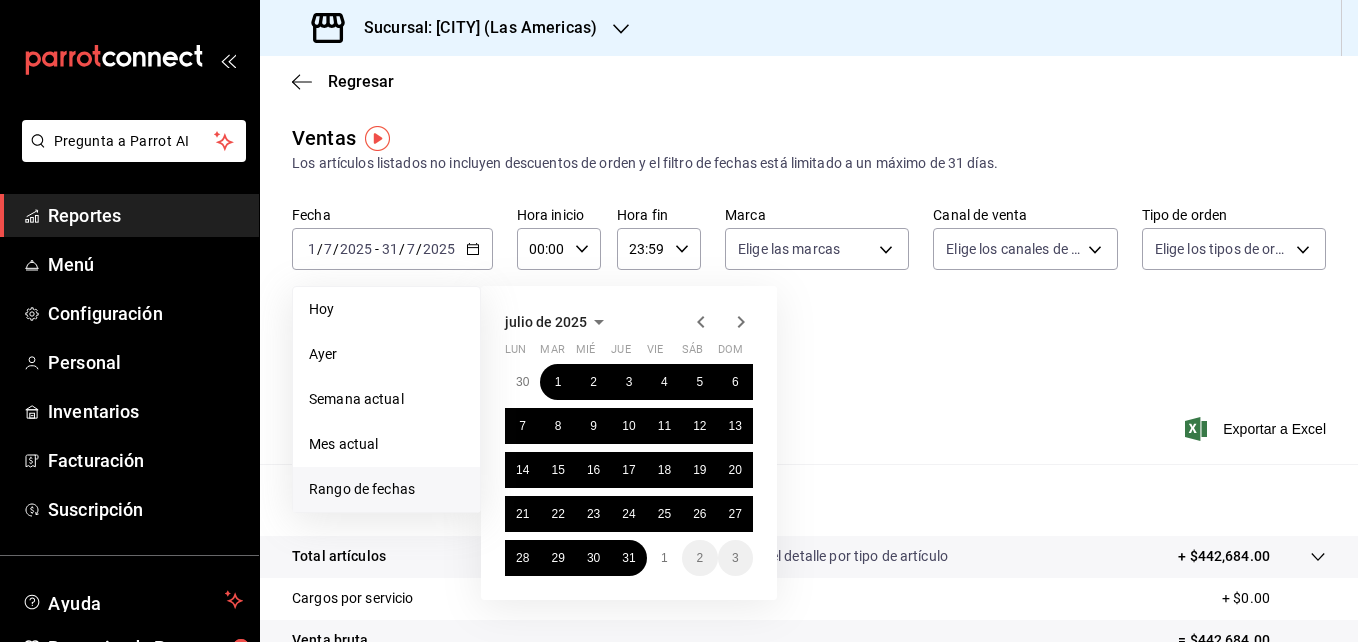 click 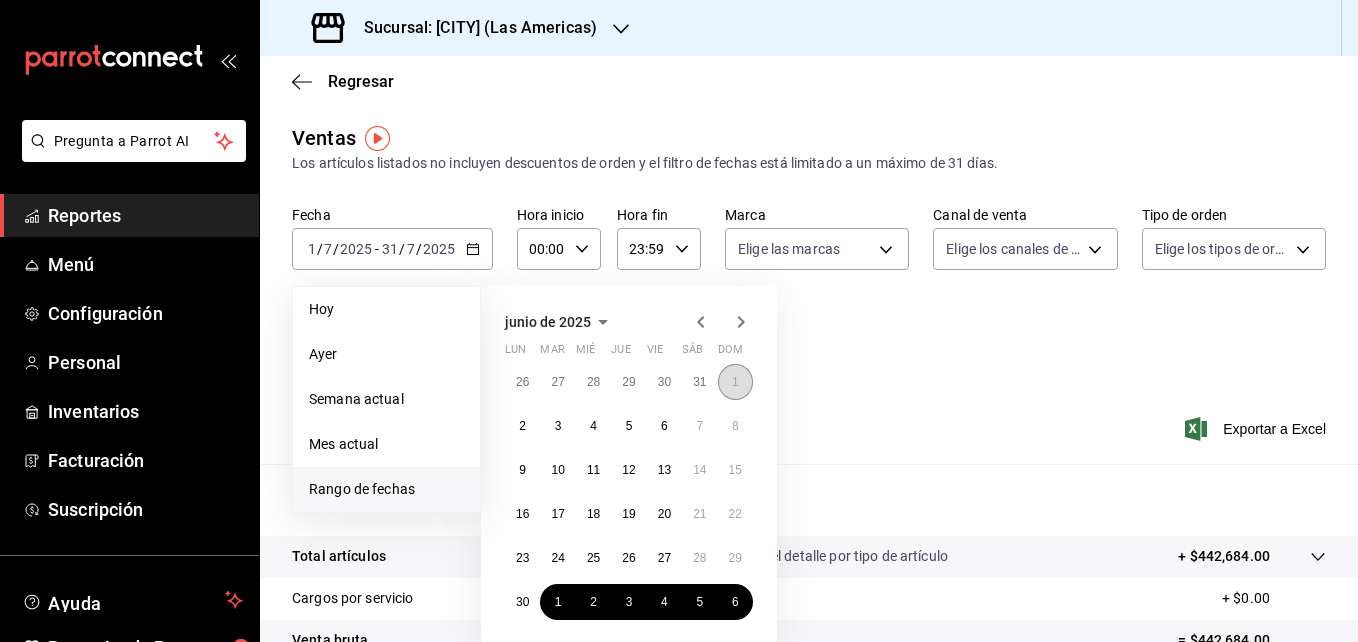 click on "1" at bounding box center (735, 382) 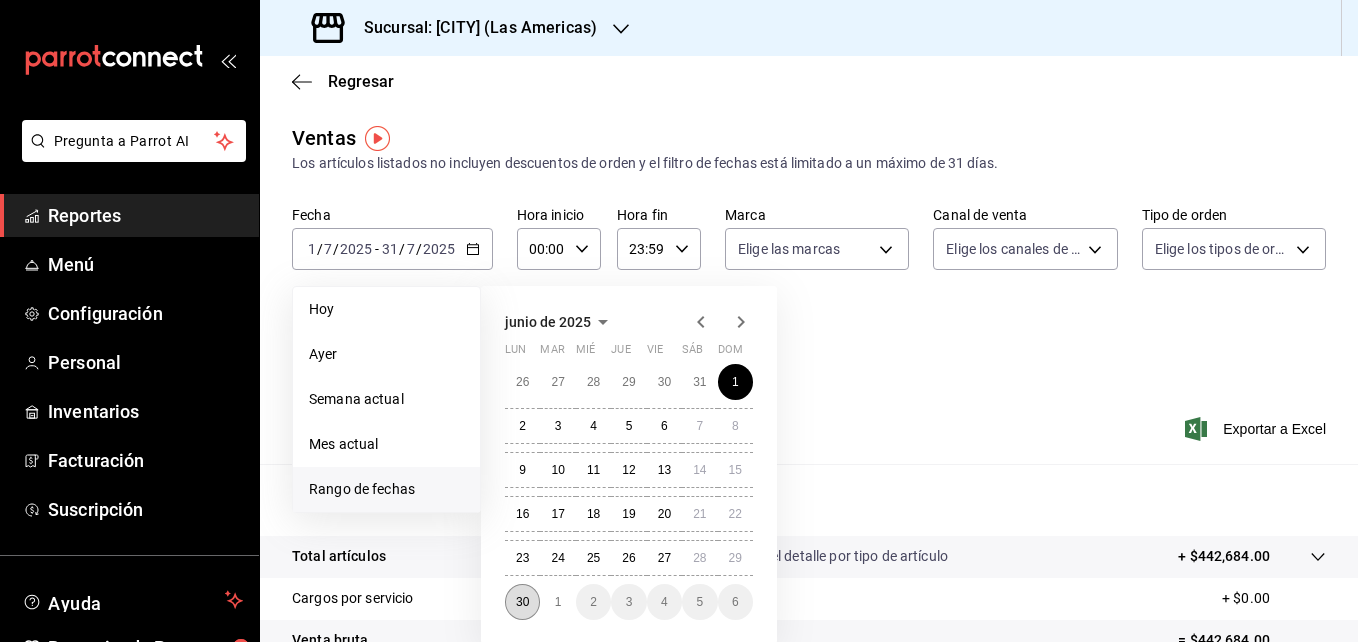 click on "30" at bounding box center [522, 602] 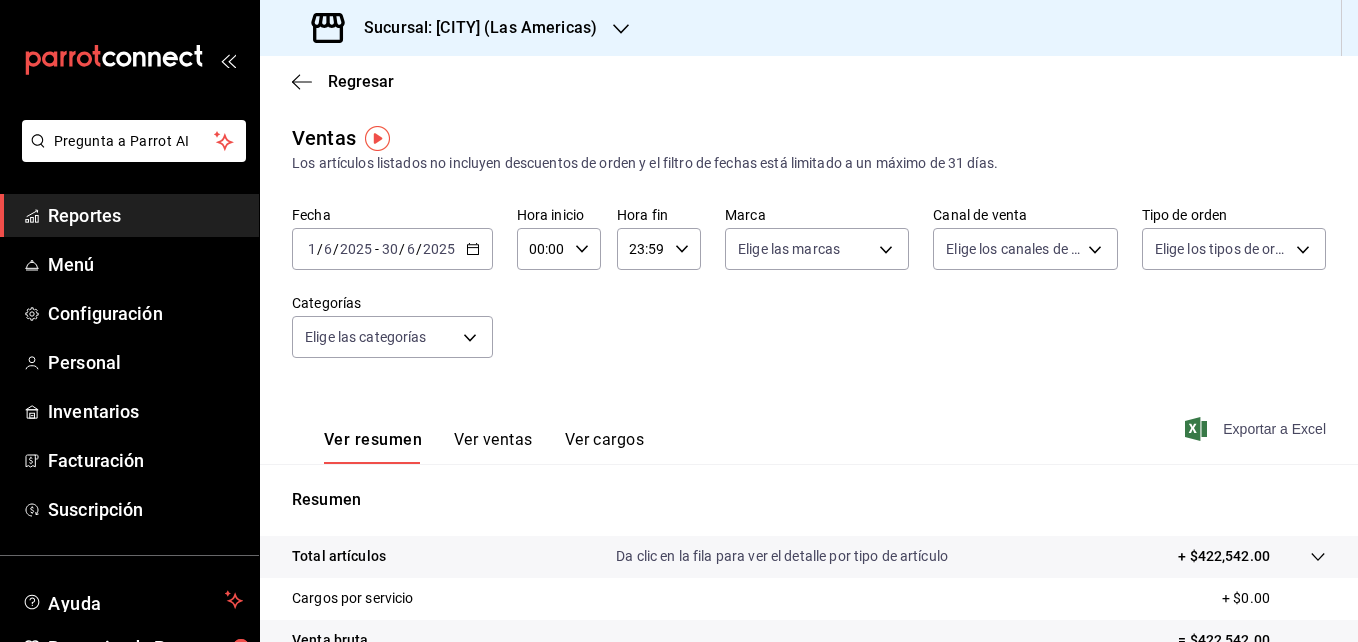 click on "Exportar a Excel" at bounding box center (1257, 429) 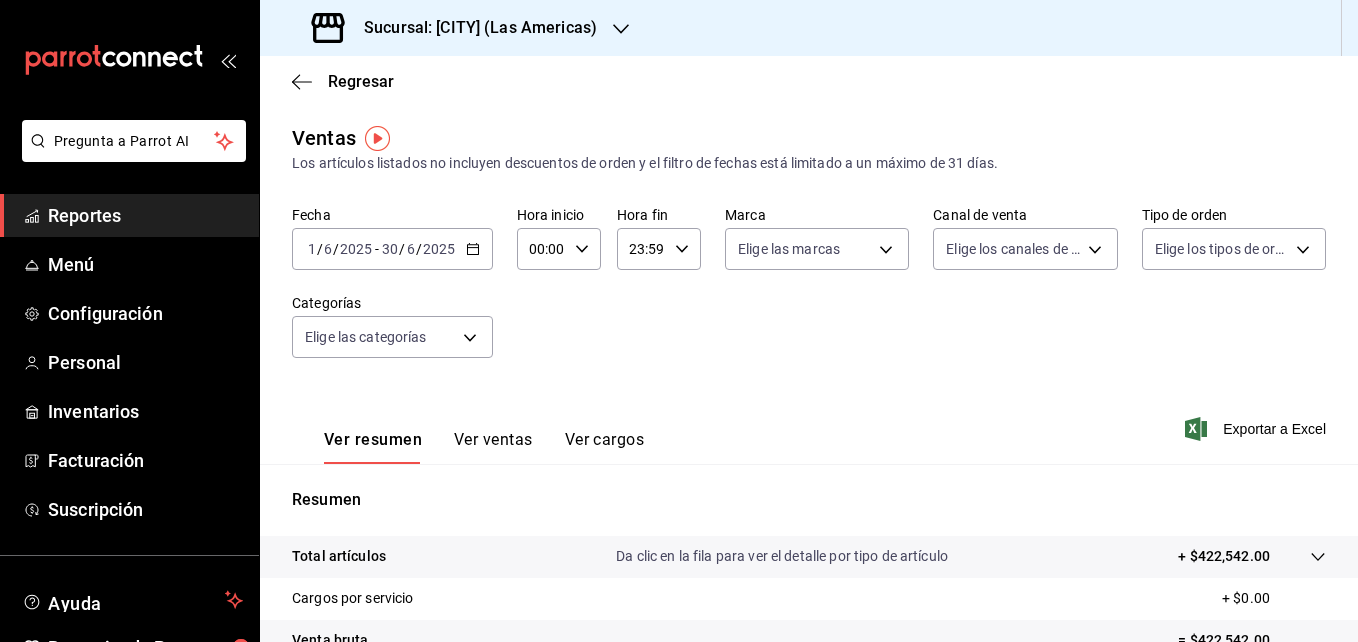 click on "[DATE] [DATE] - [DATE] [DATE]" at bounding box center [392, 249] 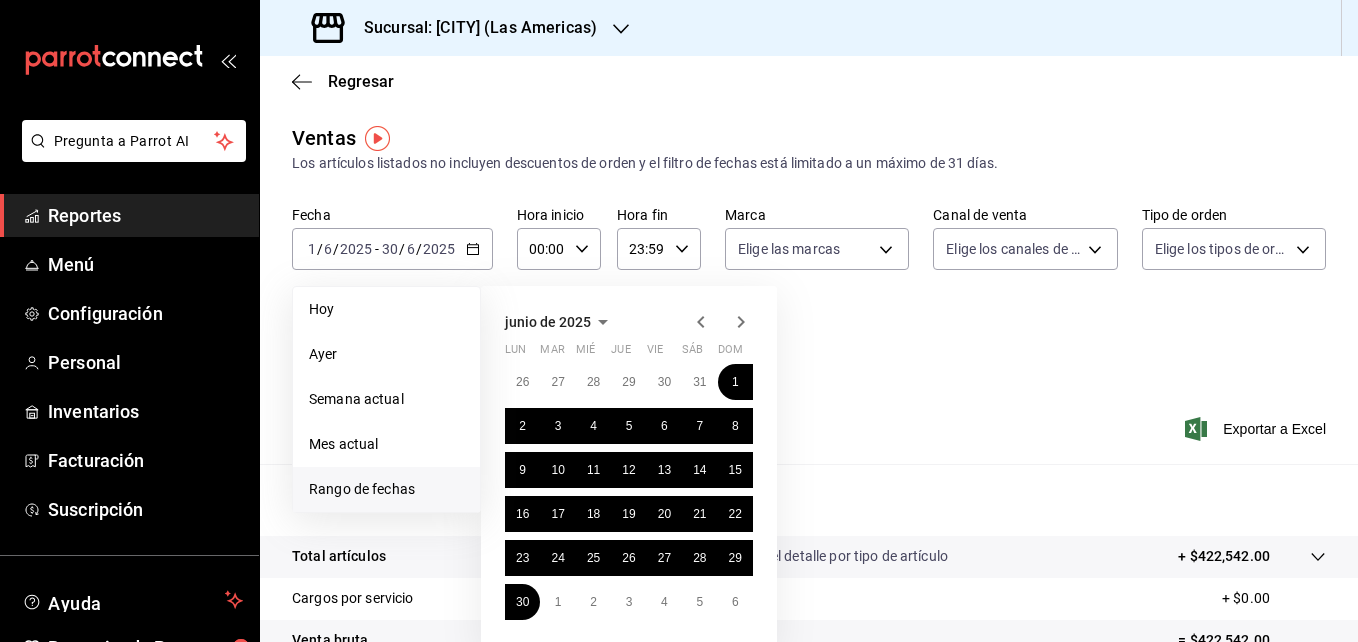 click 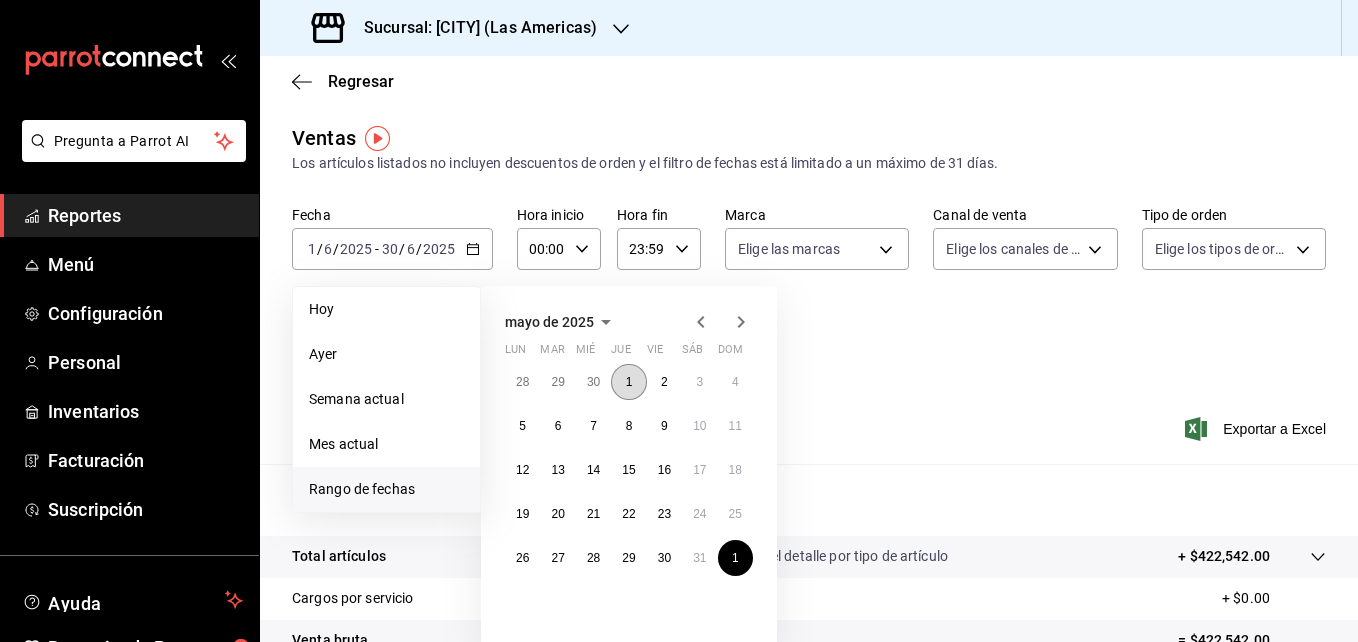click on "1" at bounding box center (628, 382) 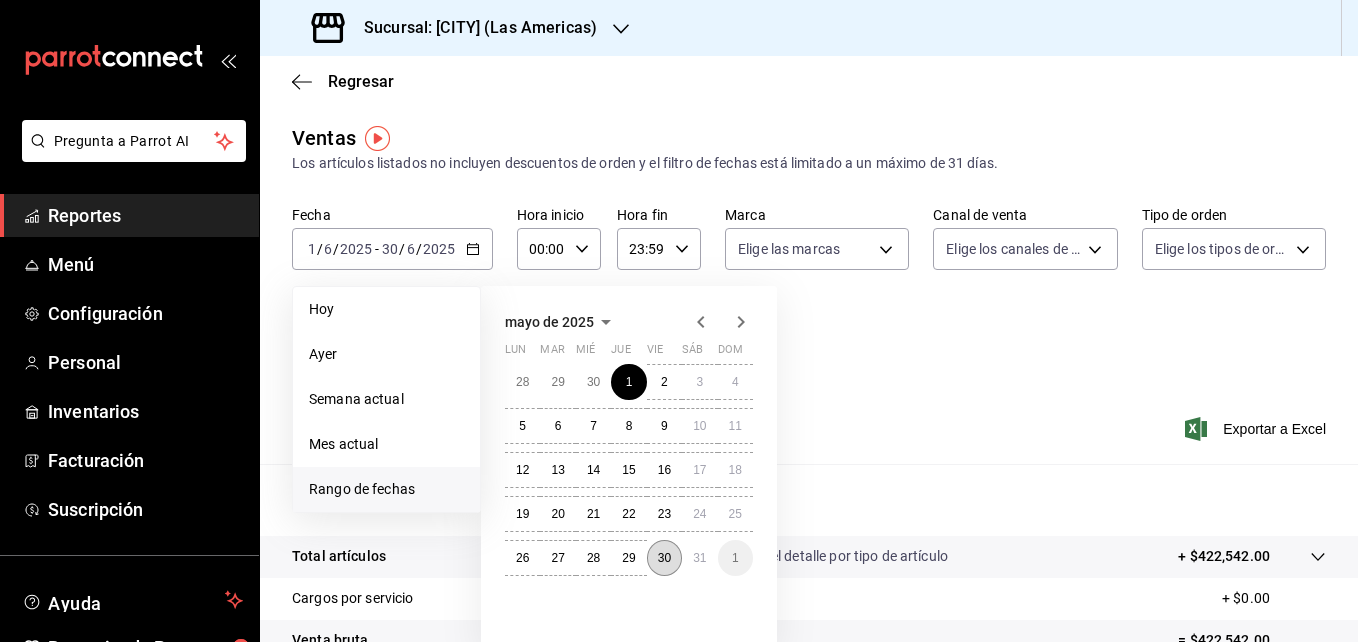 click on "30" at bounding box center (664, 558) 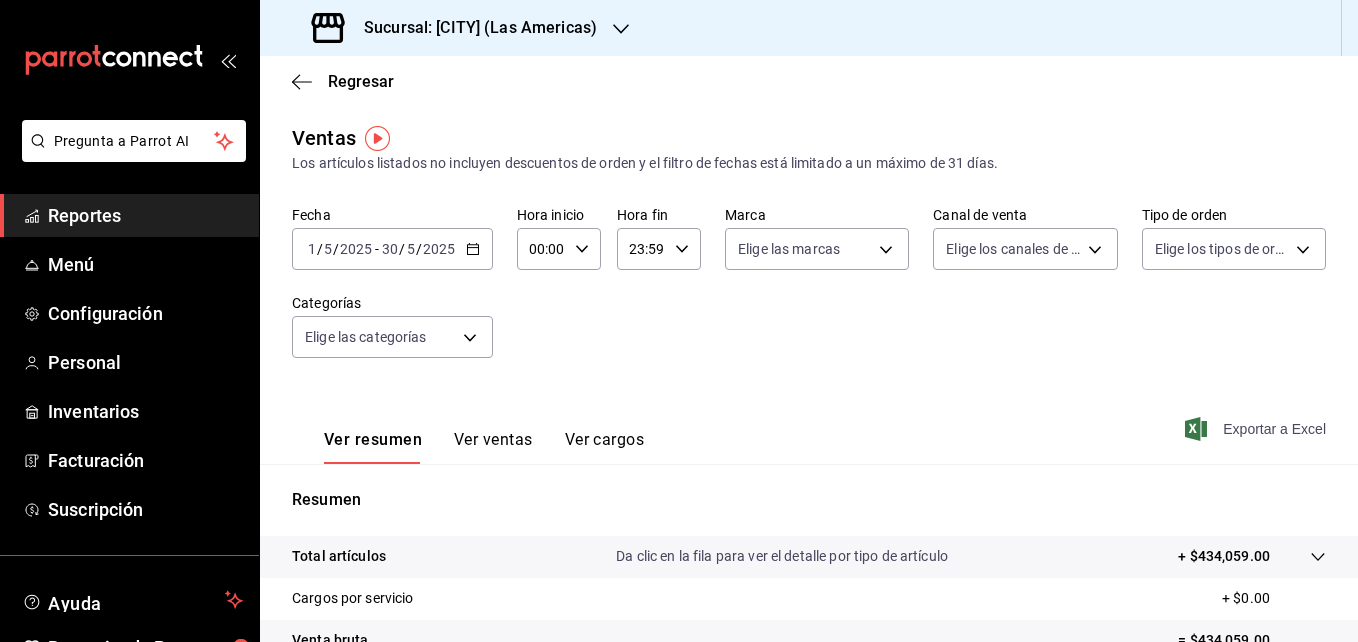 click on "Exportar a Excel" at bounding box center (1257, 429) 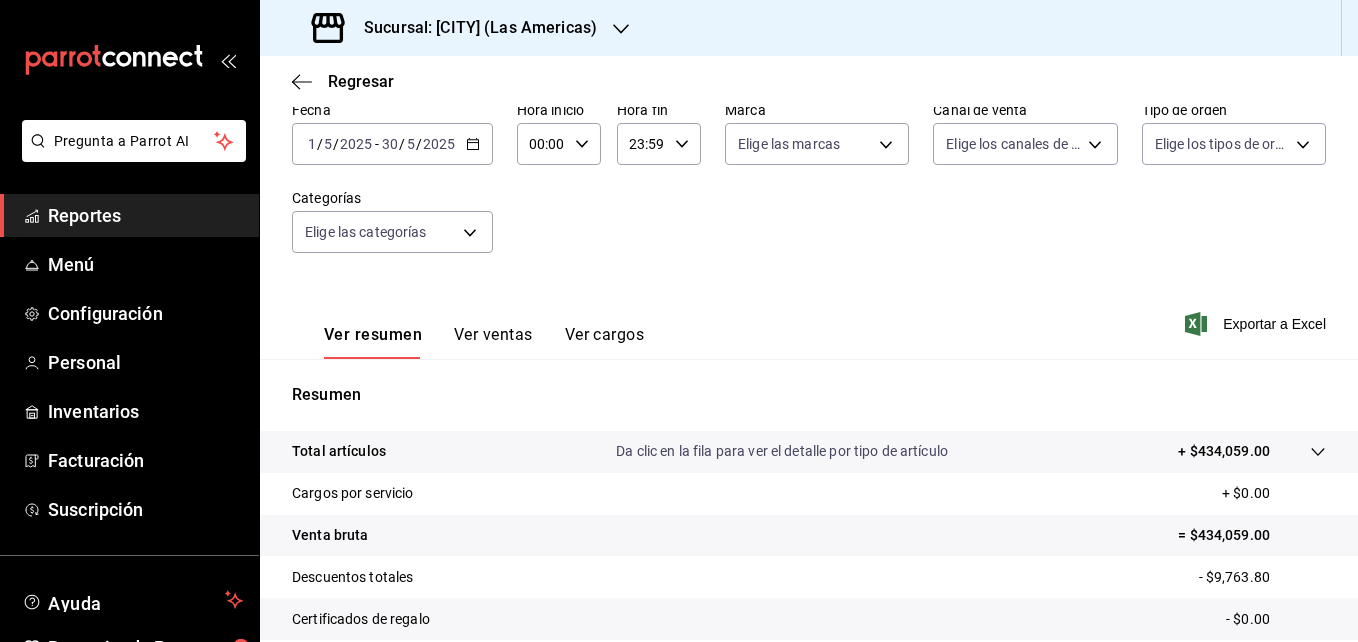 scroll, scrollTop: 127, scrollLeft: 0, axis: vertical 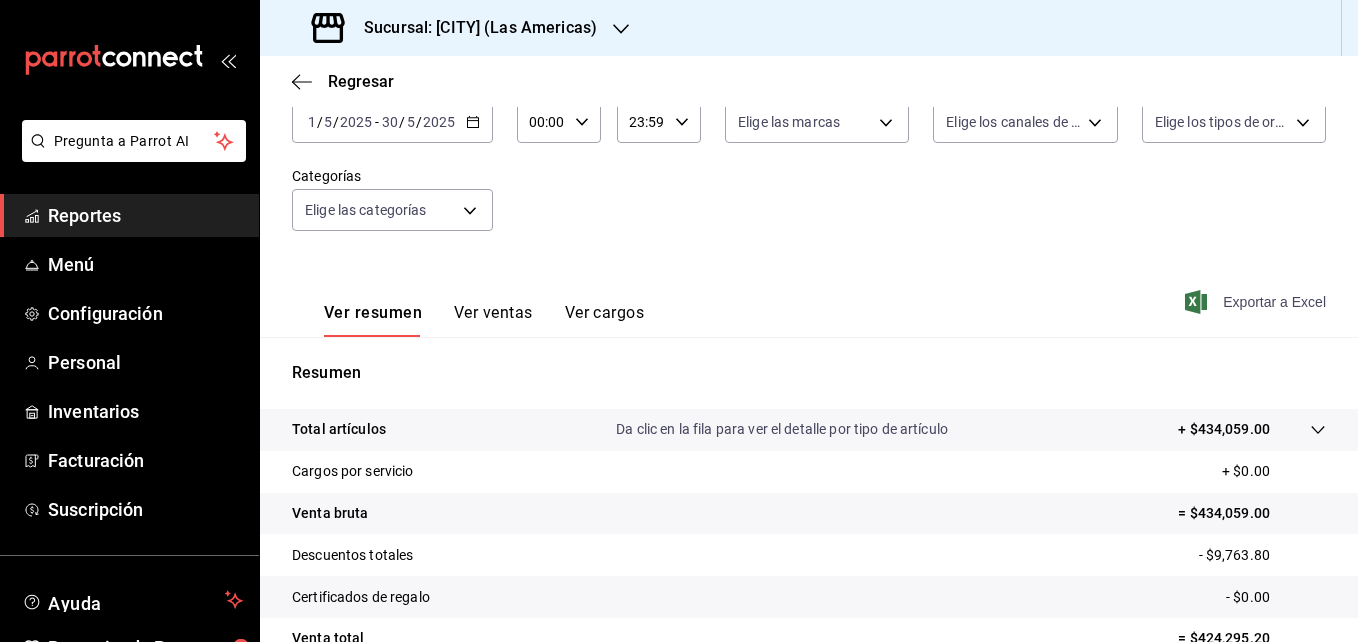 click on "Exportar a Excel" at bounding box center [1257, 302] 